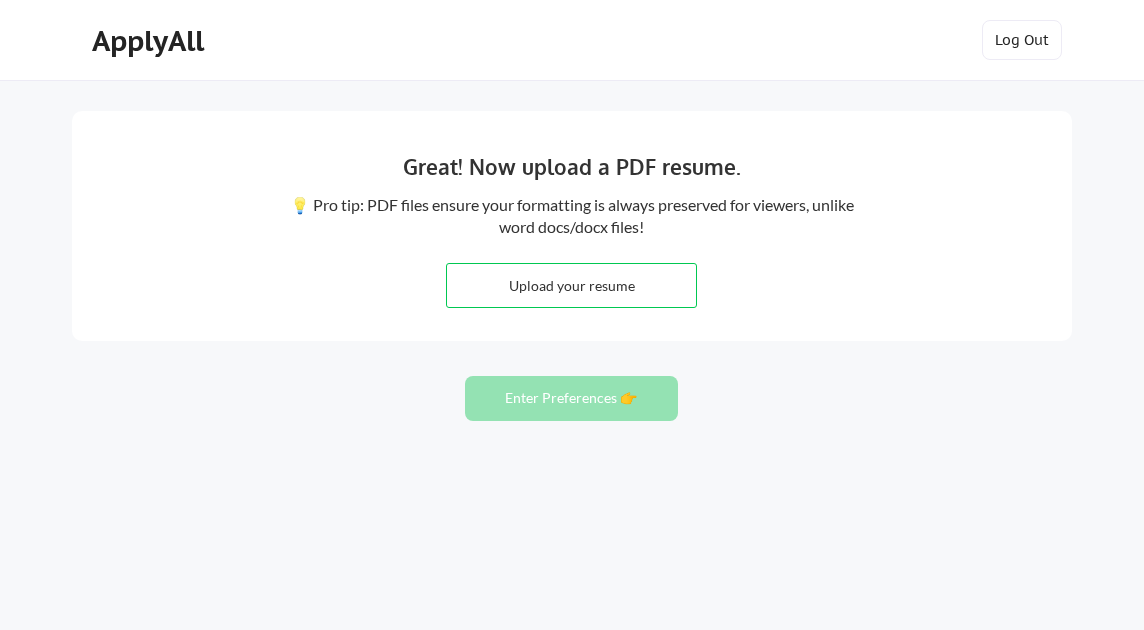 scroll, scrollTop: 0, scrollLeft: 0, axis: both 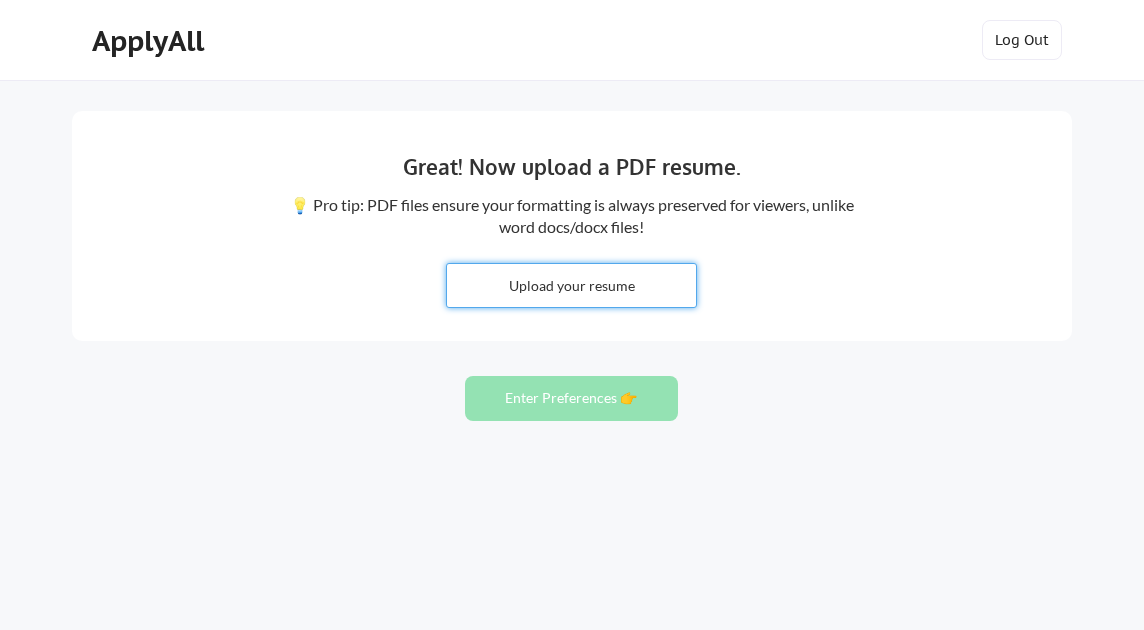 type on "C:\fakepath\[PERSON_NAME] A Resume PMP.pdf" 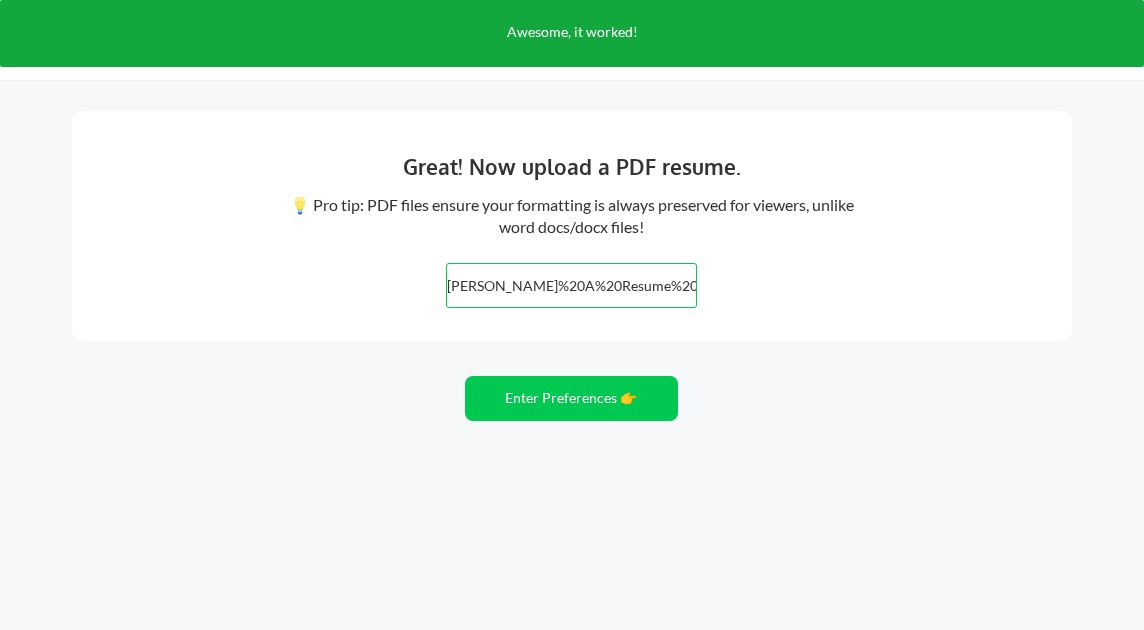 click at bounding box center [571, 285] 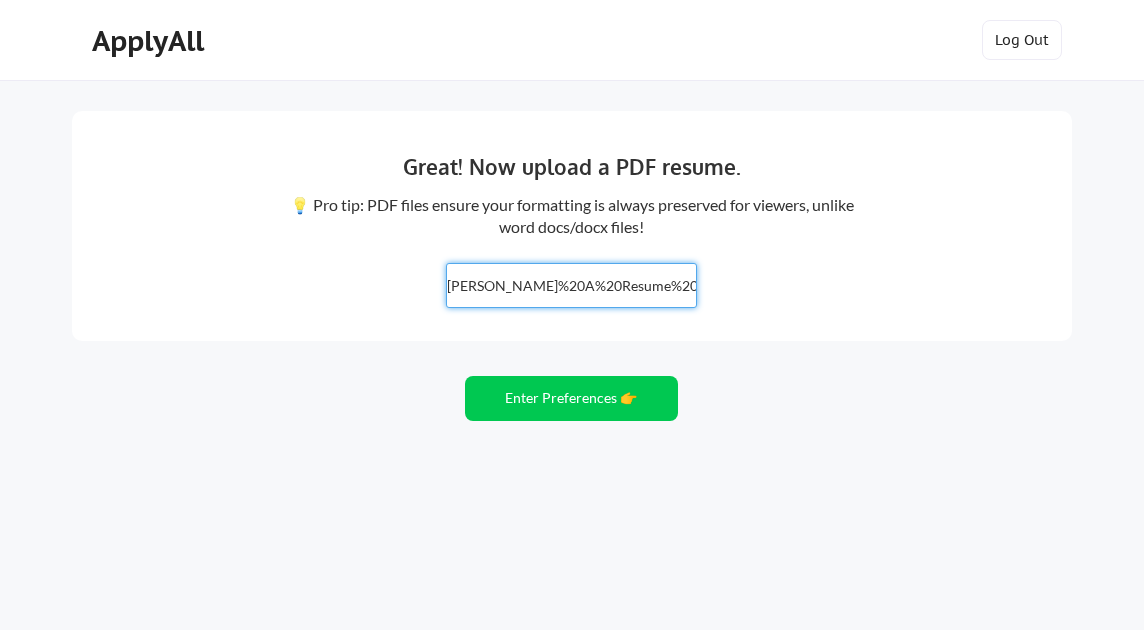 type on "C:\fakepath\Deedee A Resume PMP.pdf" 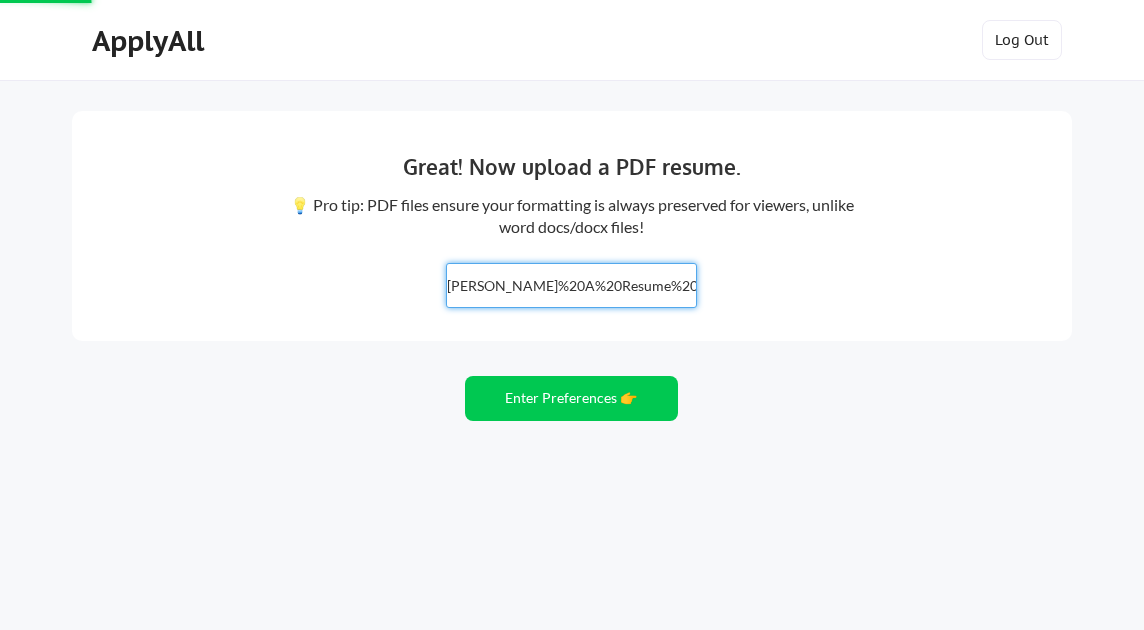 type 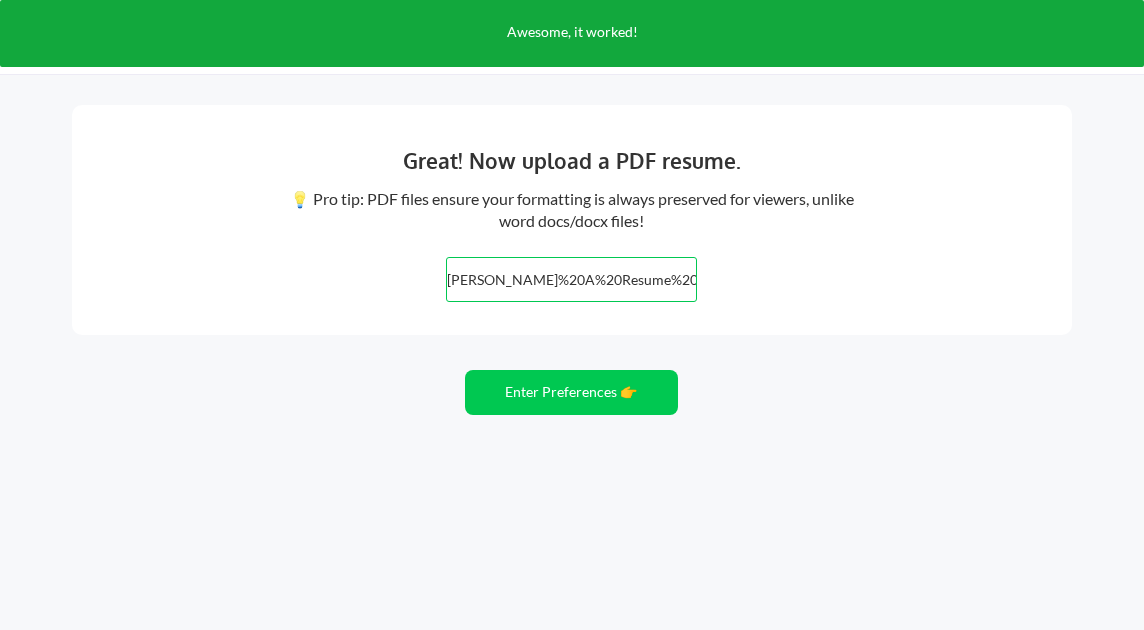 scroll, scrollTop: 0, scrollLeft: 0, axis: both 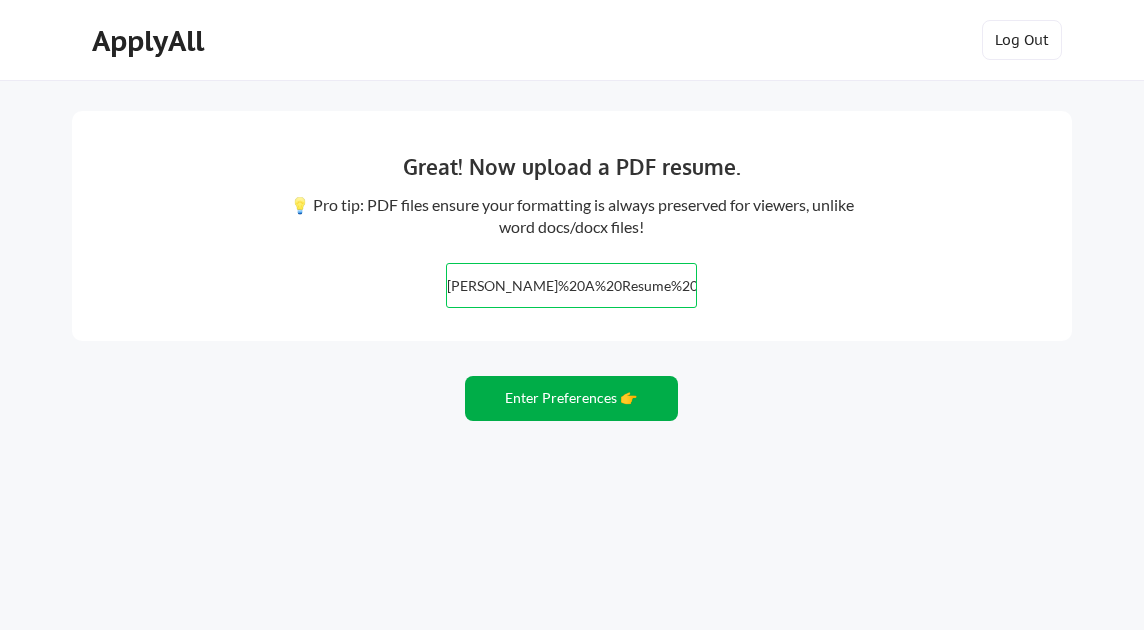 click on "Enter Preferences  👉" at bounding box center [571, 398] 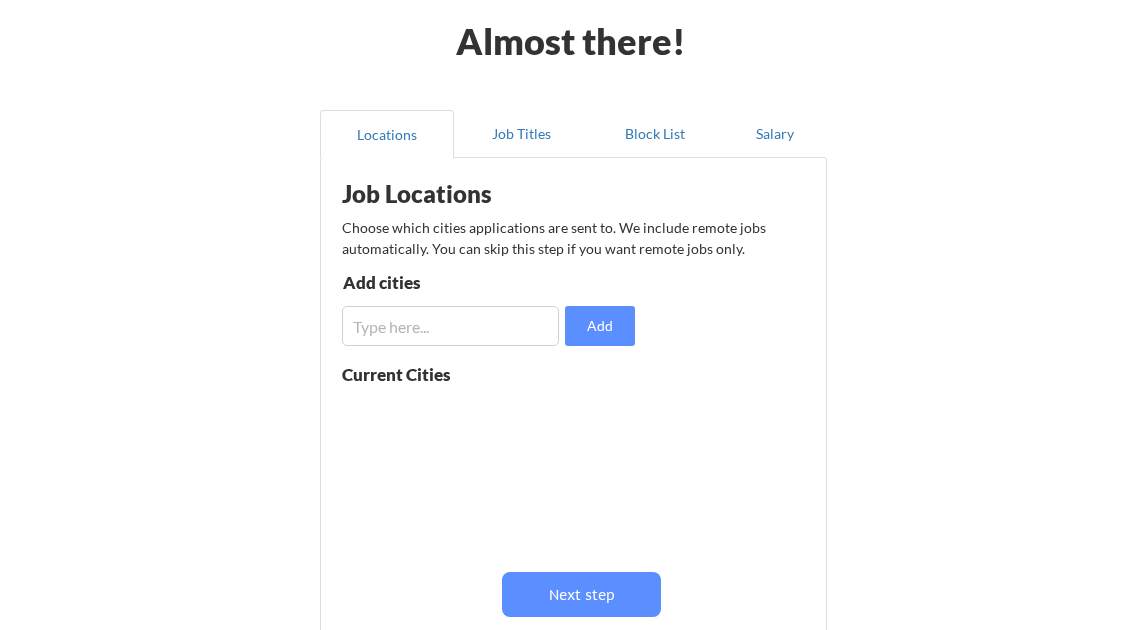 scroll, scrollTop: 81, scrollLeft: 0, axis: vertical 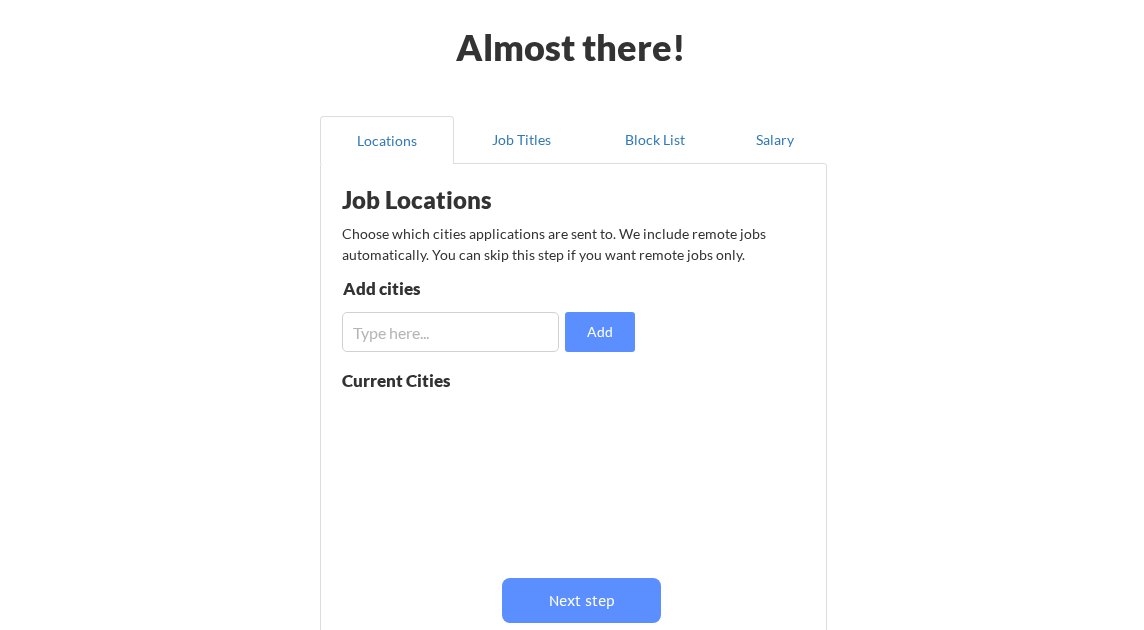 click at bounding box center (450, 332) 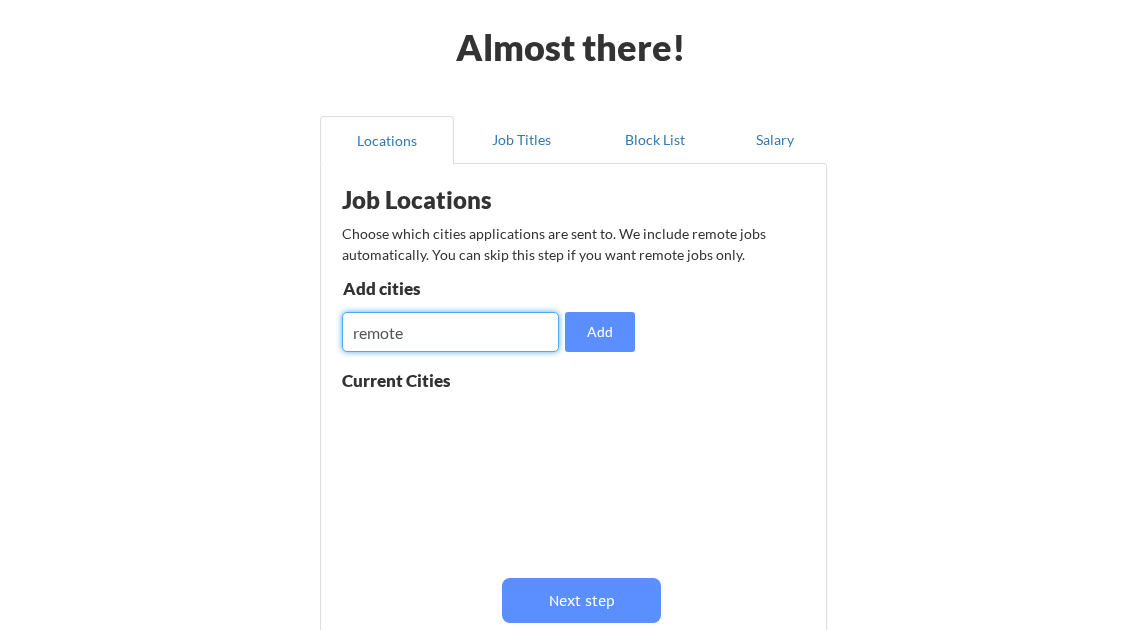 scroll, scrollTop: 1, scrollLeft: 0, axis: vertical 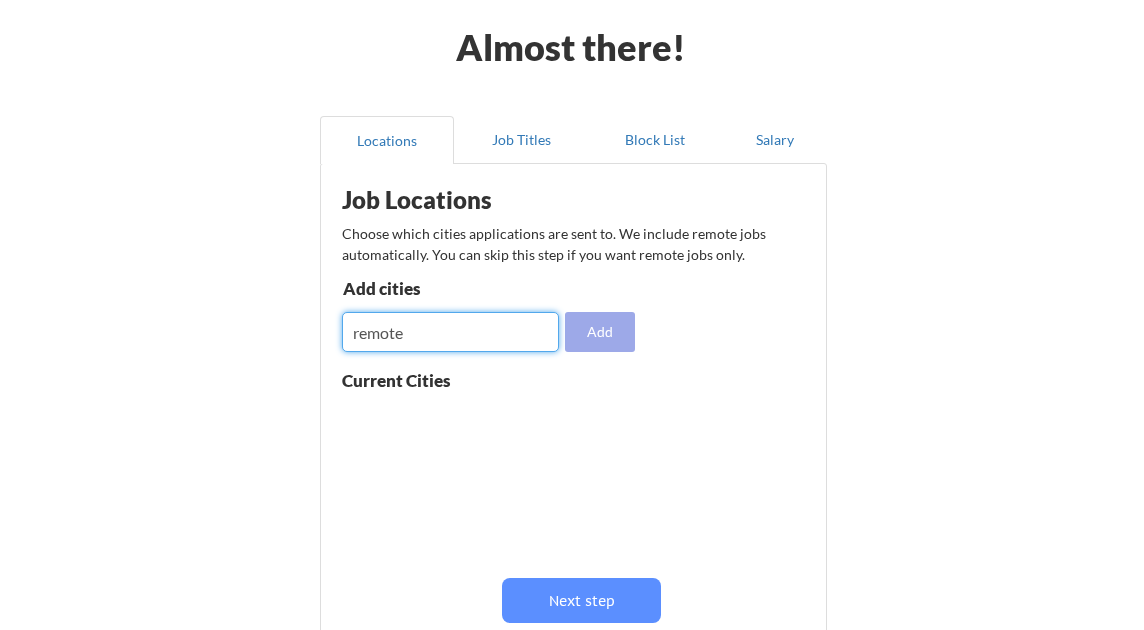 type on "remote" 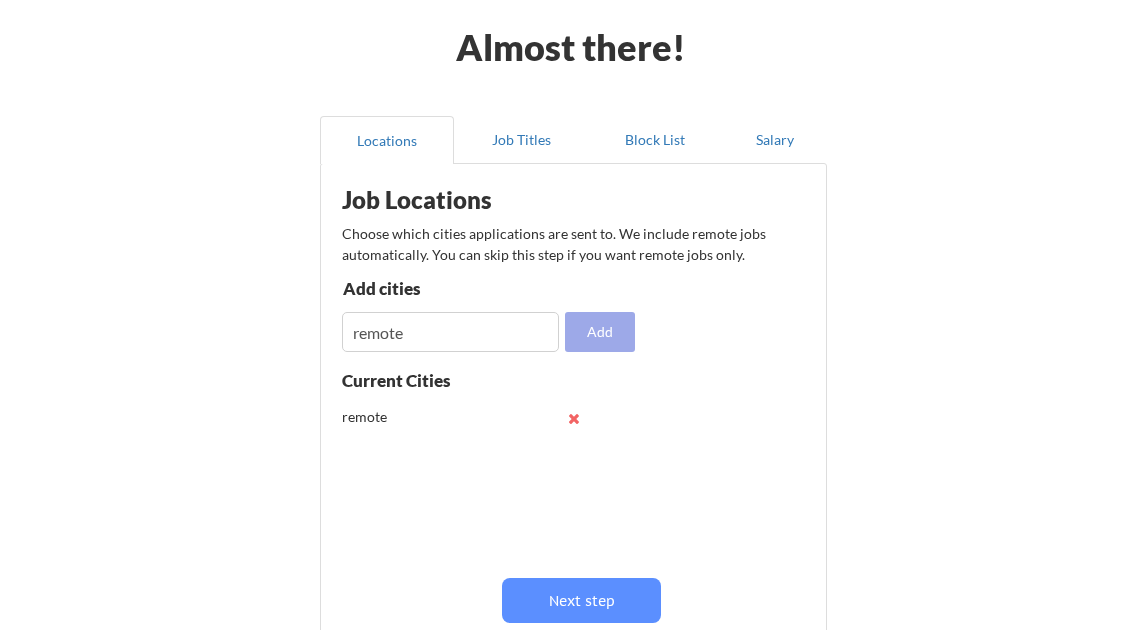 type 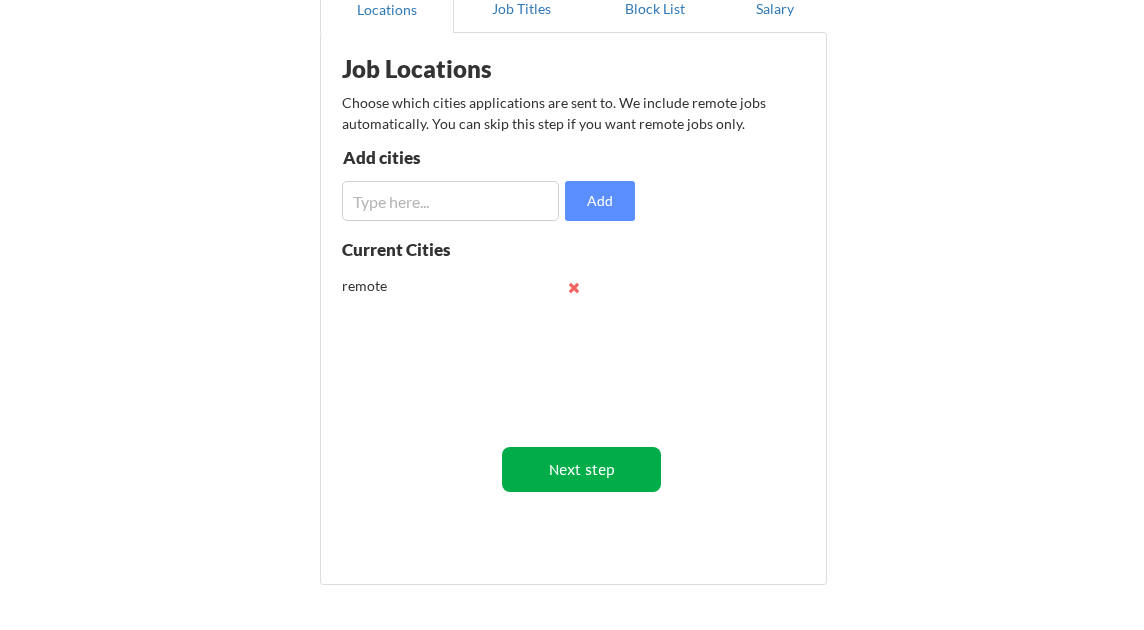 scroll, scrollTop: 209, scrollLeft: 0, axis: vertical 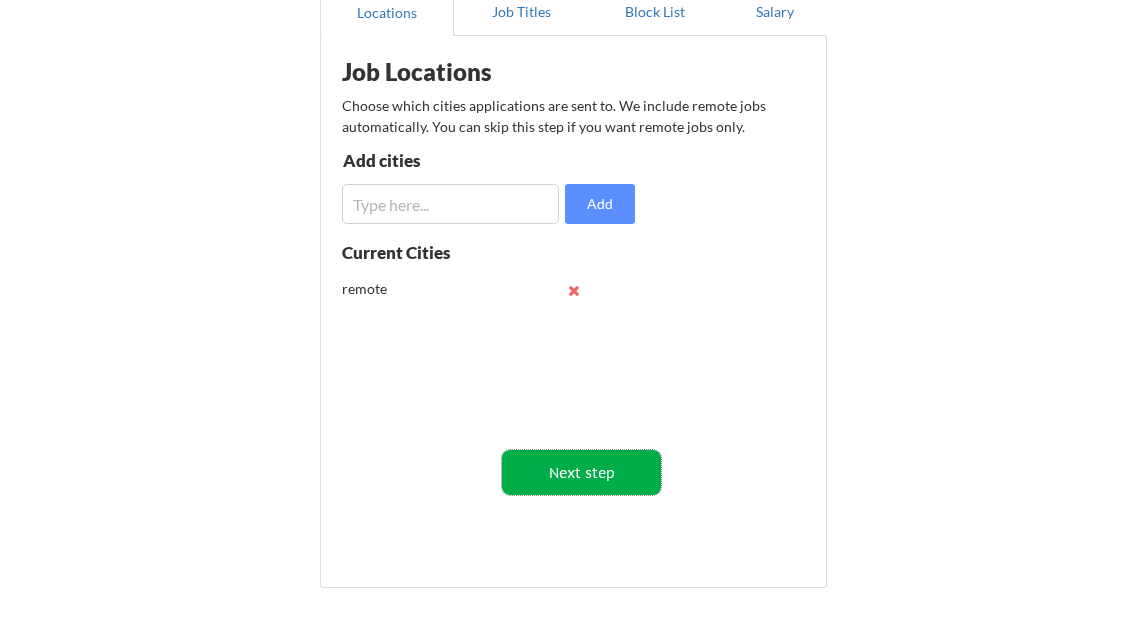 click on "Next step" at bounding box center (581, 472) 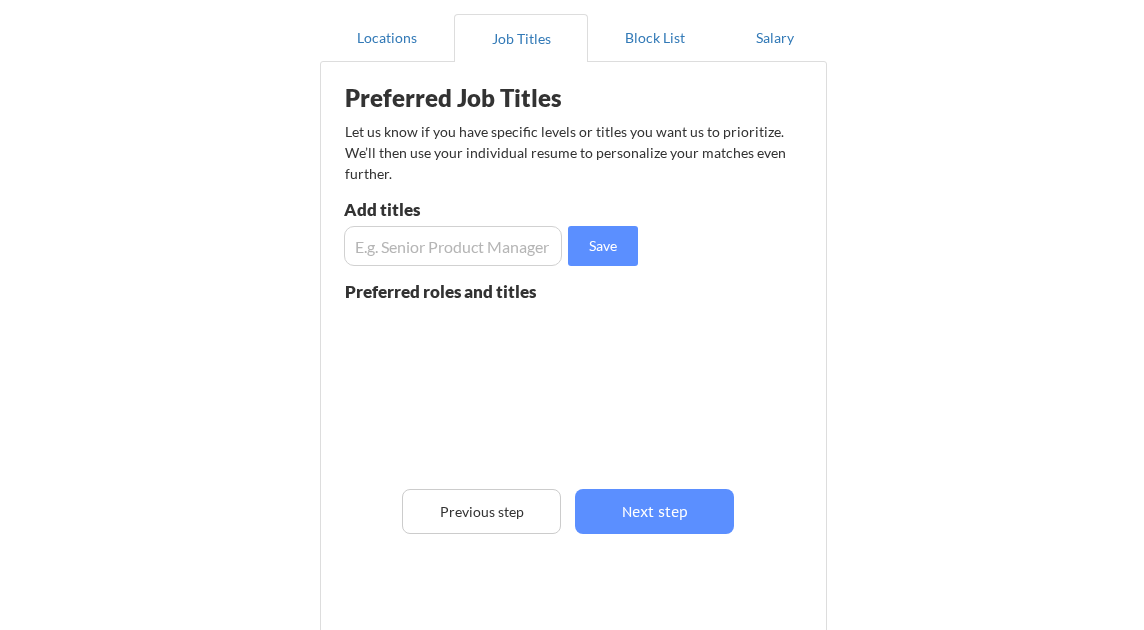 scroll, scrollTop: 188, scrollLeft: 0, axis: vertical 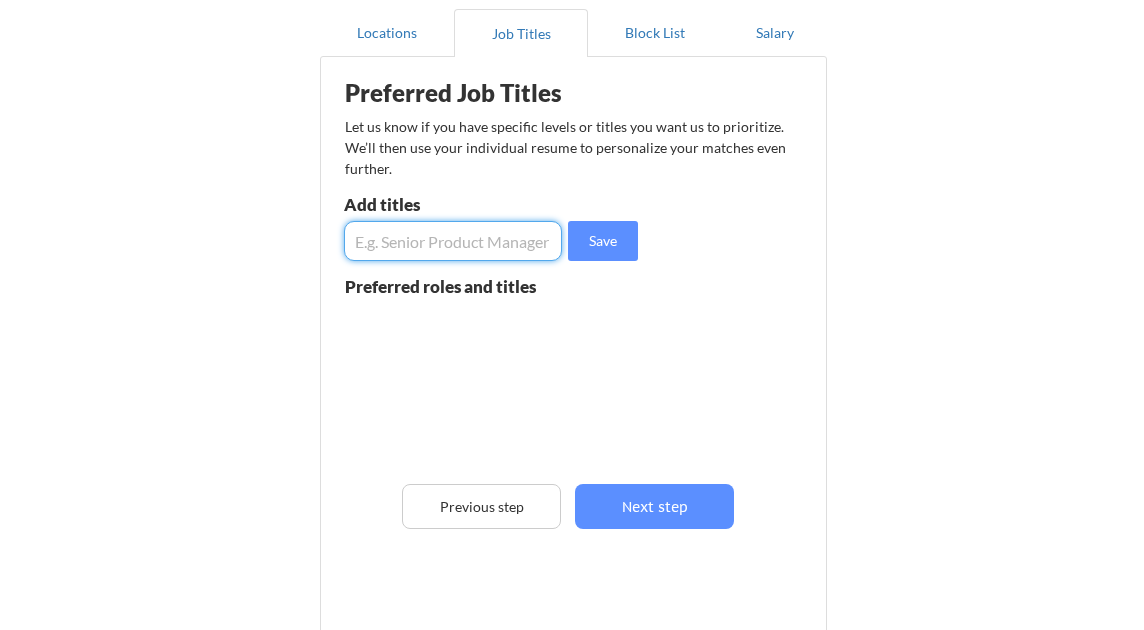 click at bounding box center (453, 241) 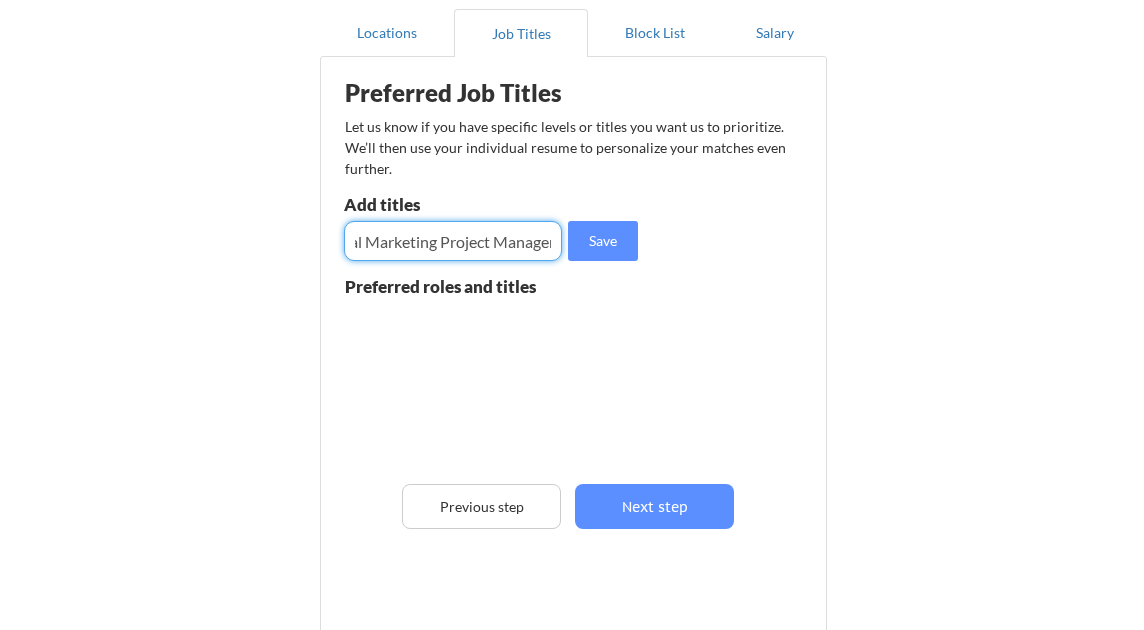 scroll, scrollTop: 0, scrollLeft: 46, axis: horizontal 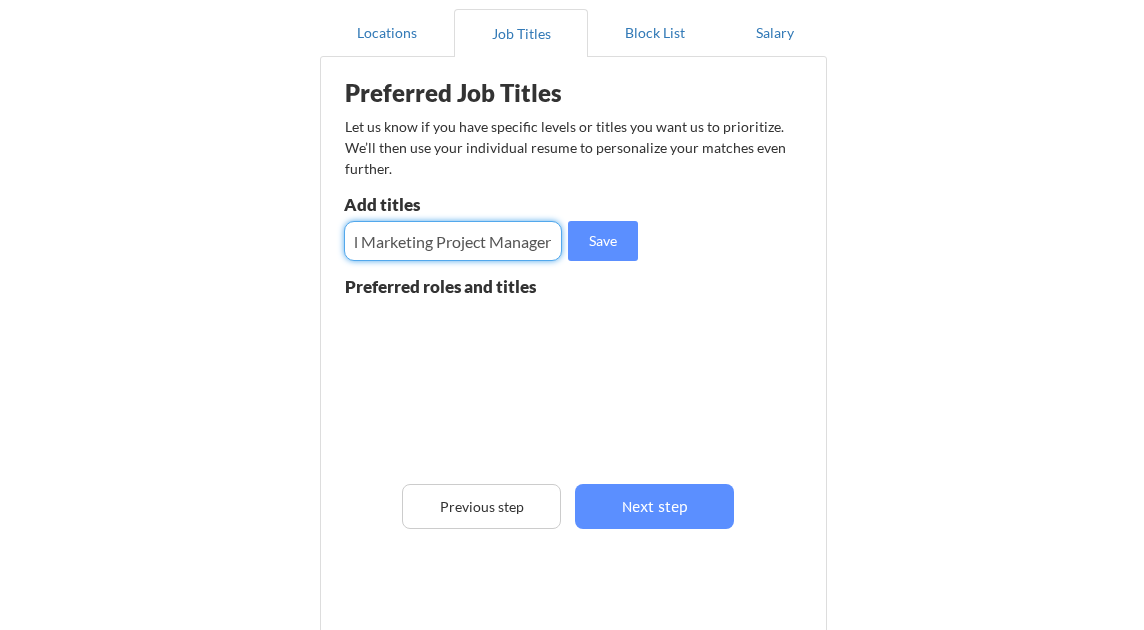 click at bounding box center [453, 241] 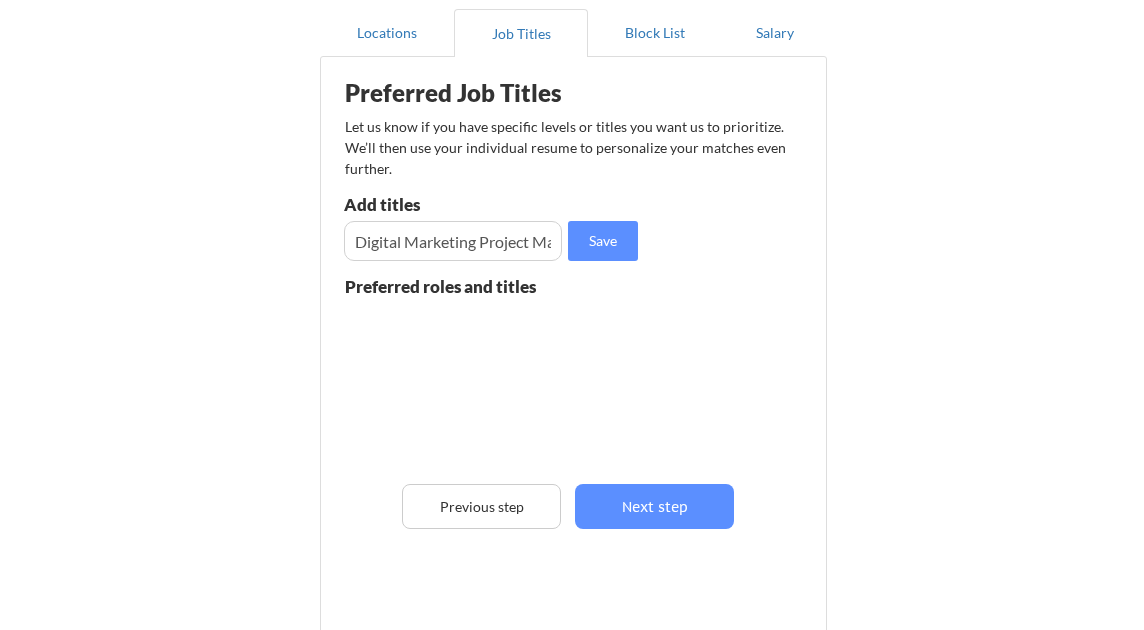 click at bounding box center (453, 241) 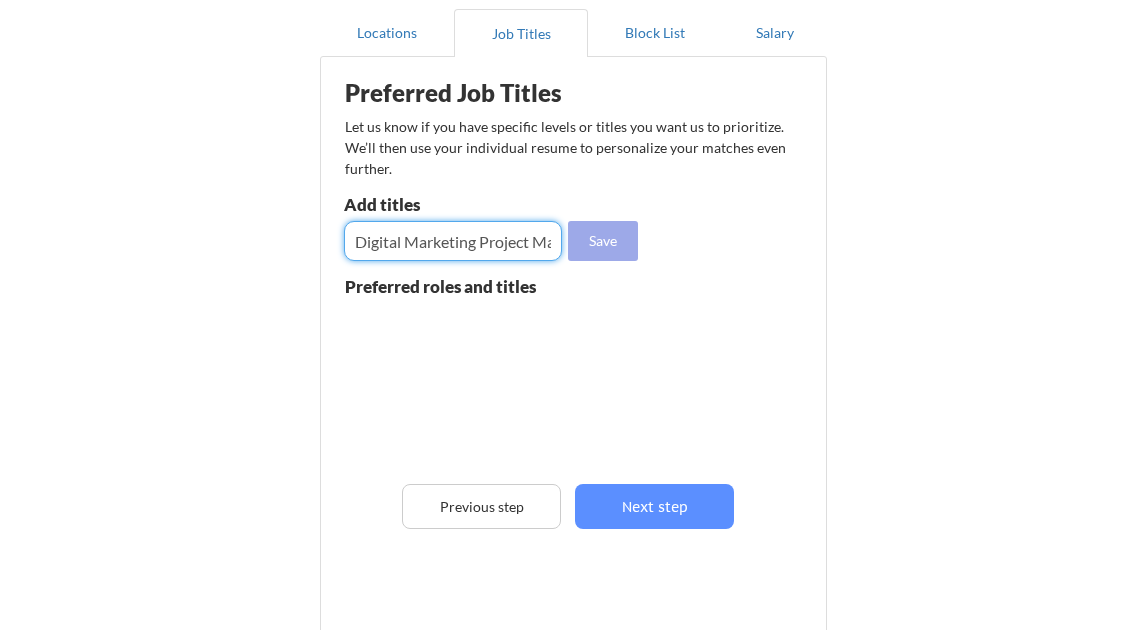 click on "Save" at bounding box center [603, 241] 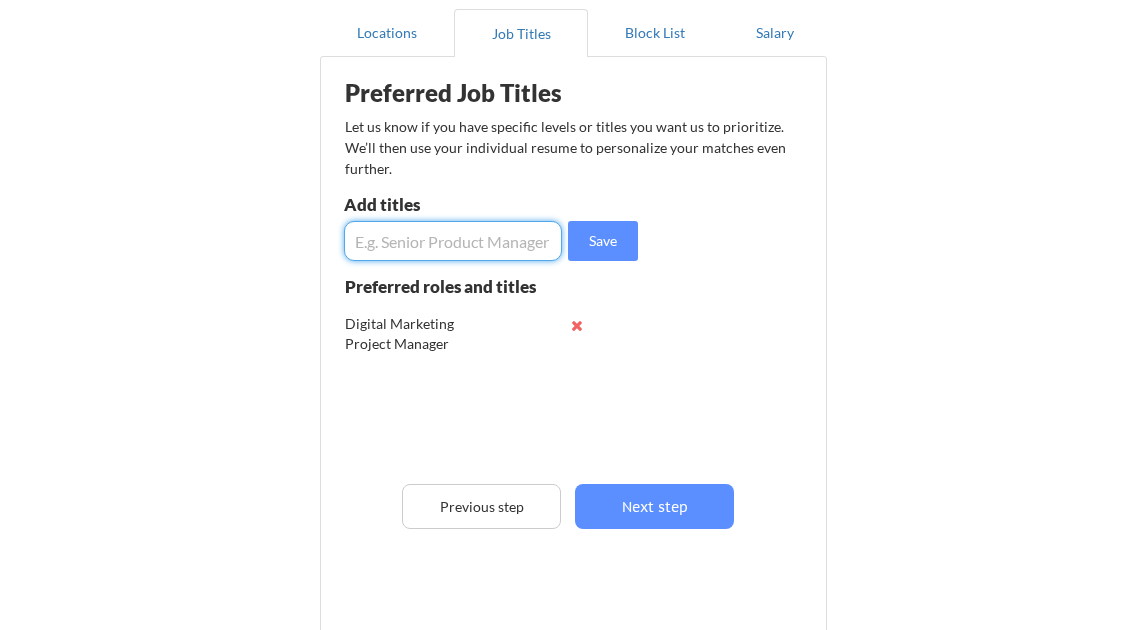 paste on "Digital Marketing Project Manager" 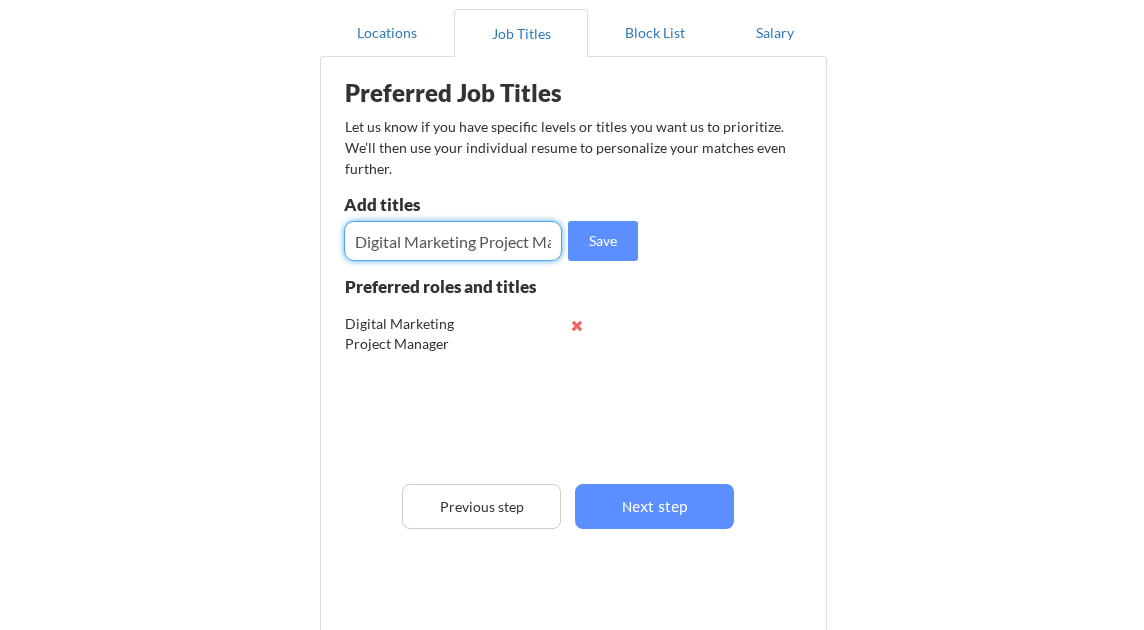 scroll, scrollTop: 0, scrollLeft: 46, axis: horizontal 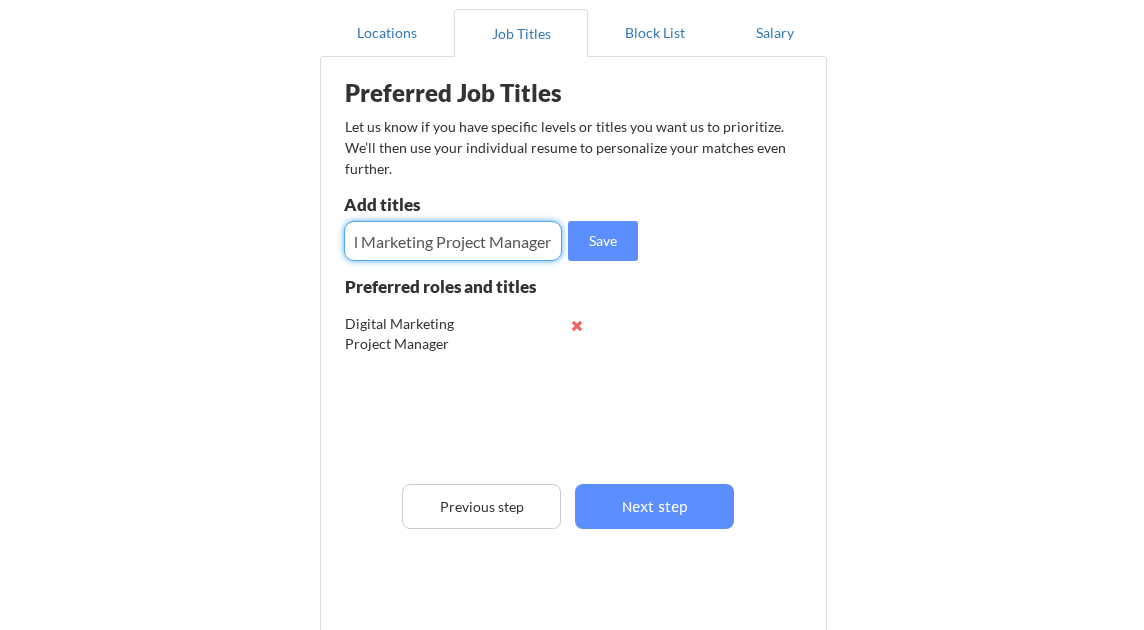 click at bounding box center [453, 241] 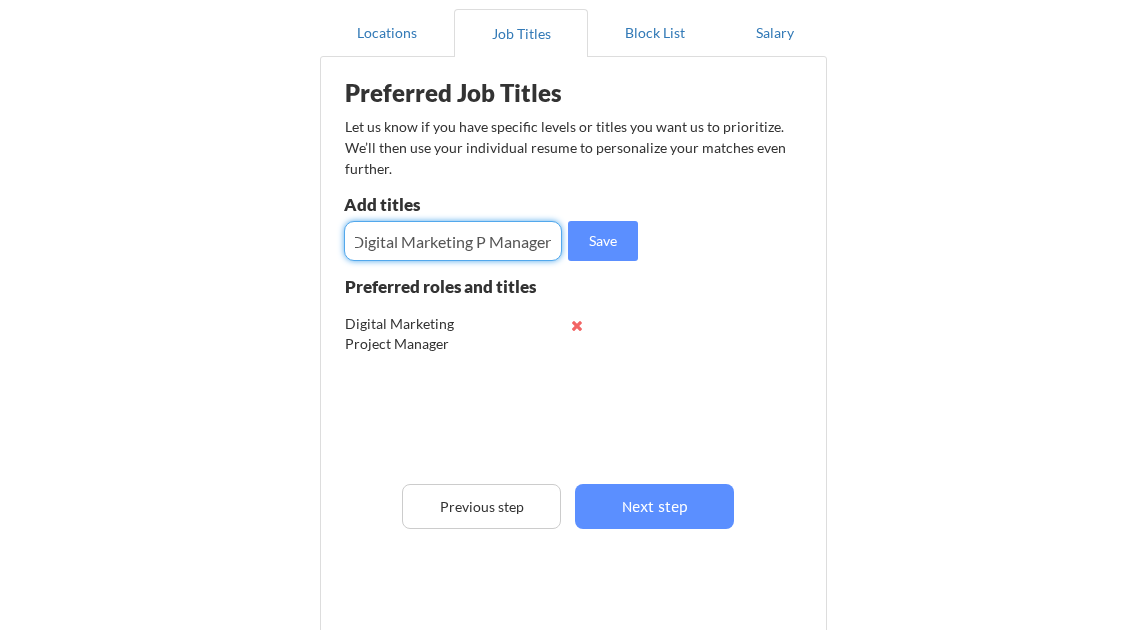 scroll, scrollTop: 0, scrollLeft: 5, axis: horizontal 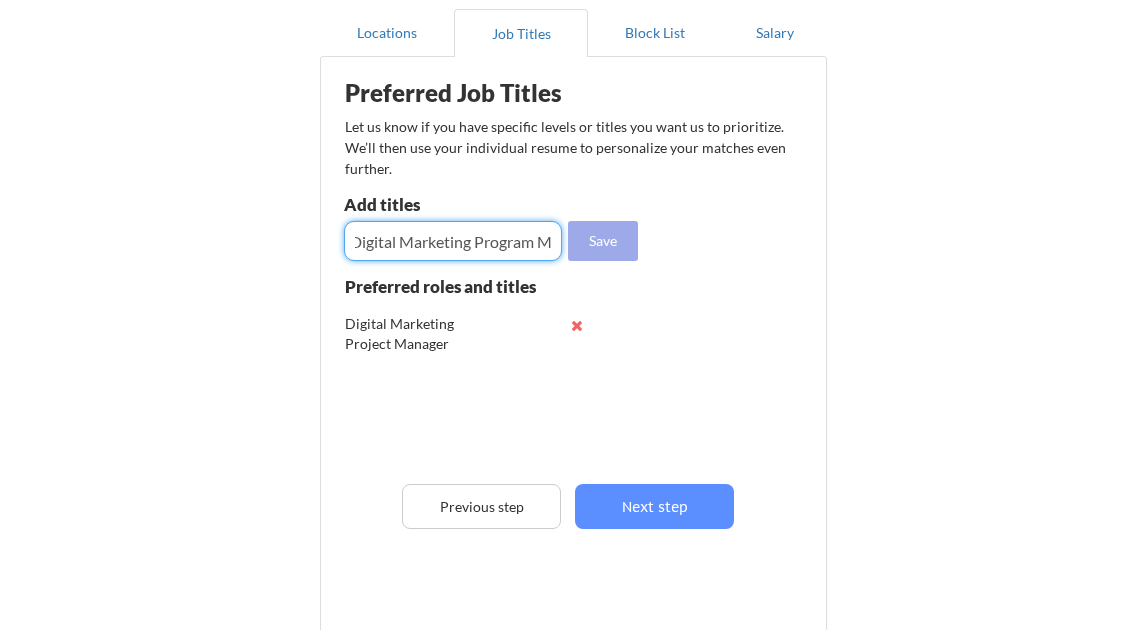 type on "Digital Marketing Program Manager" 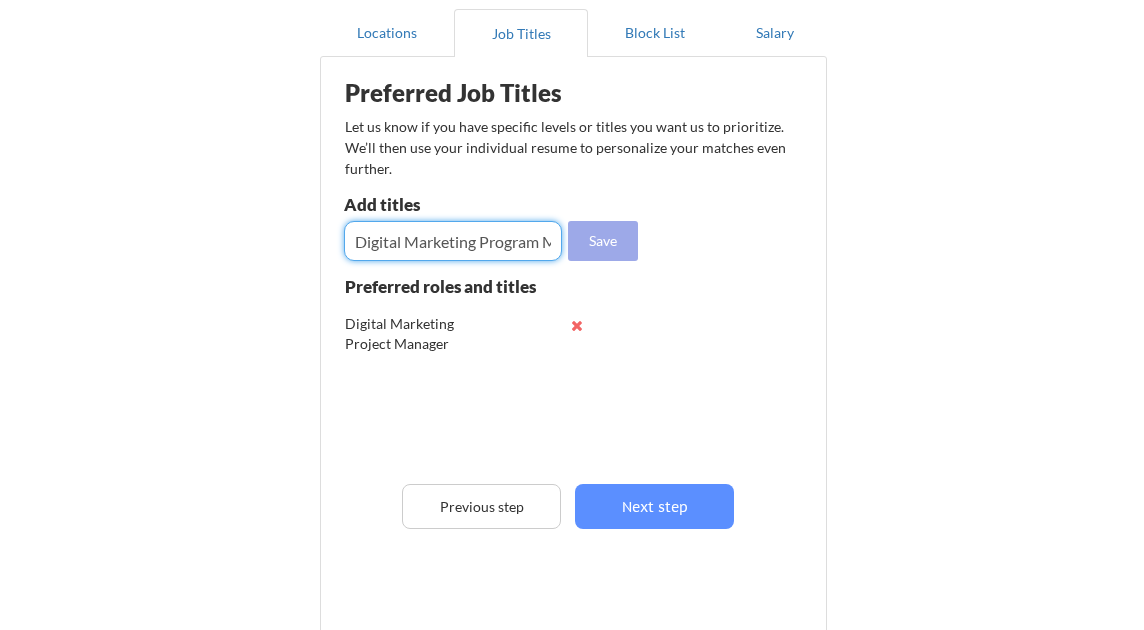 click on "Save" at bounding box center [603, 241] 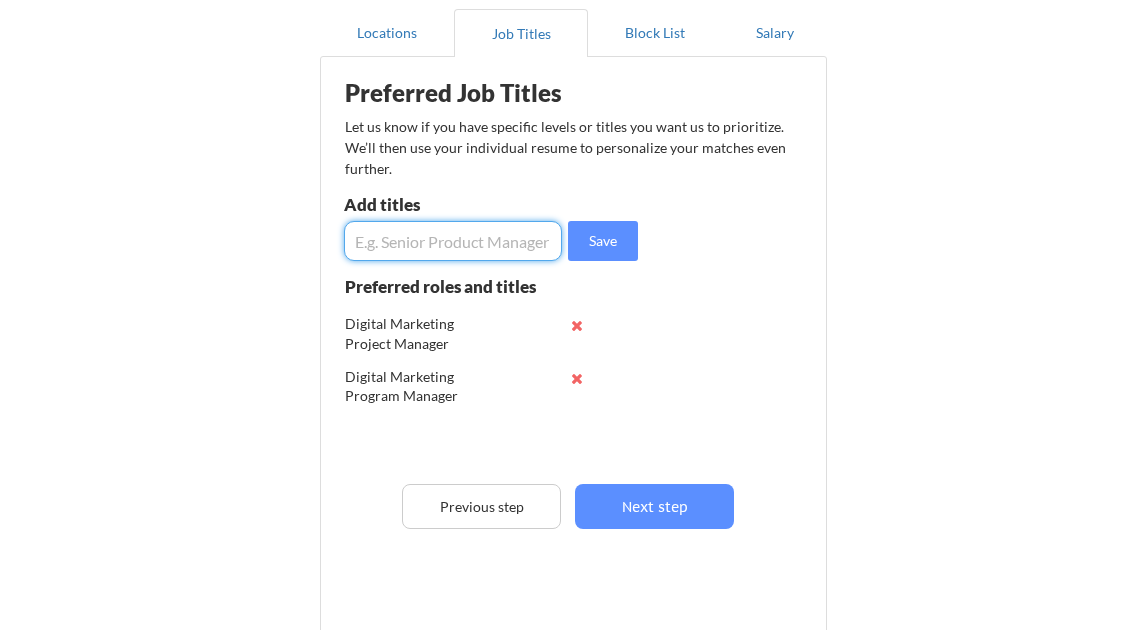 paste on "Digital Marketing Project Manager" 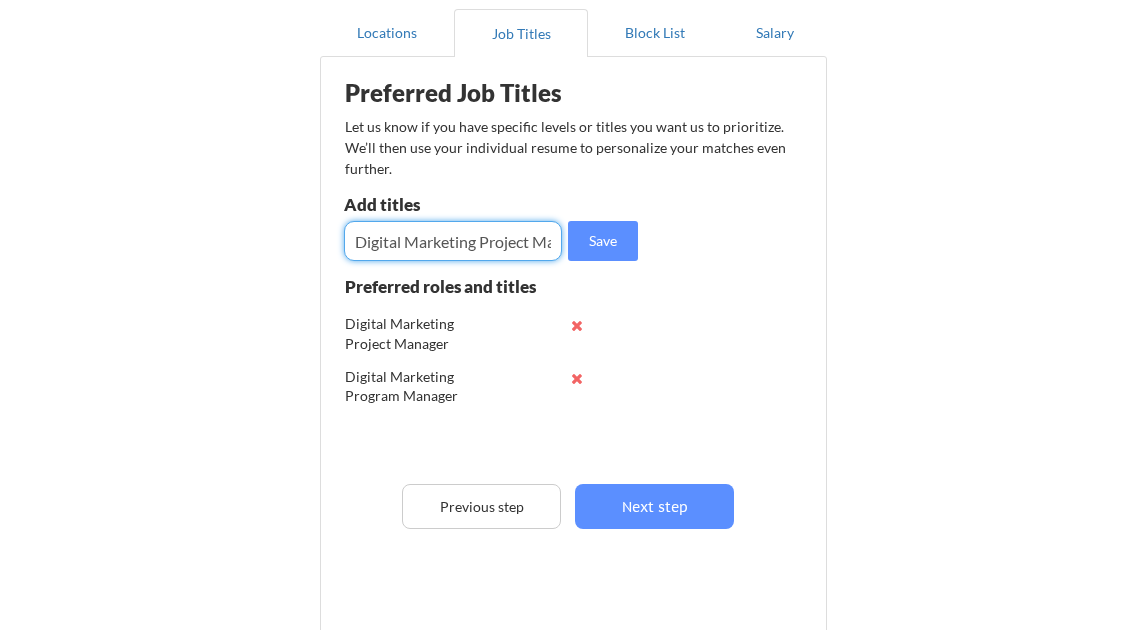 scroll, scrollTop: 0, scrollLeft: 46, axis: horizontal 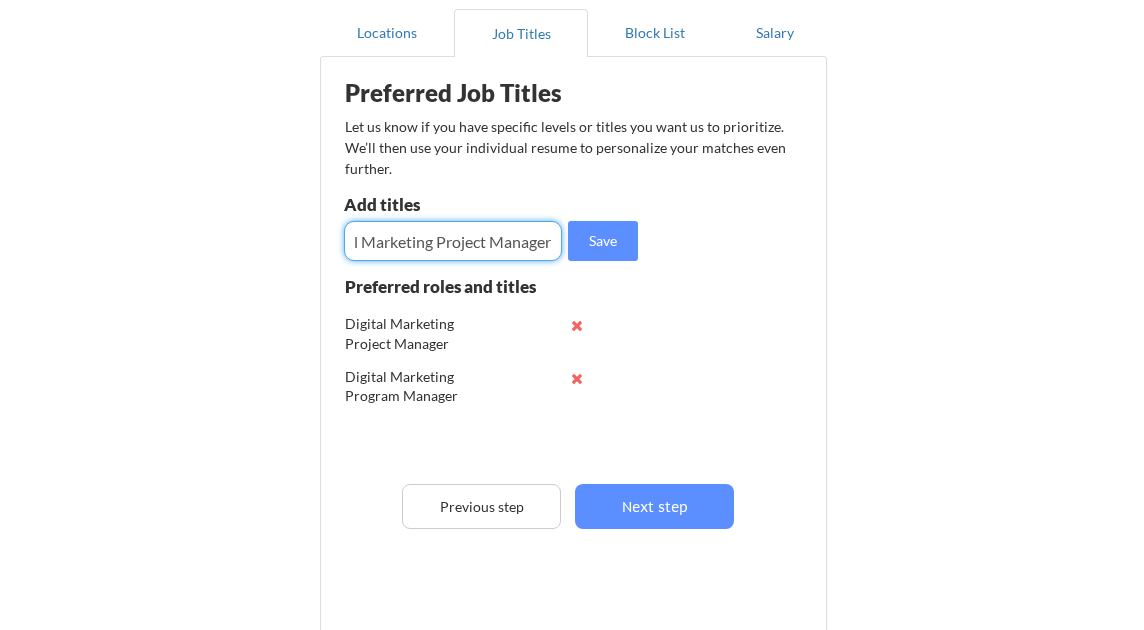 click at bounding box center [453, 241] 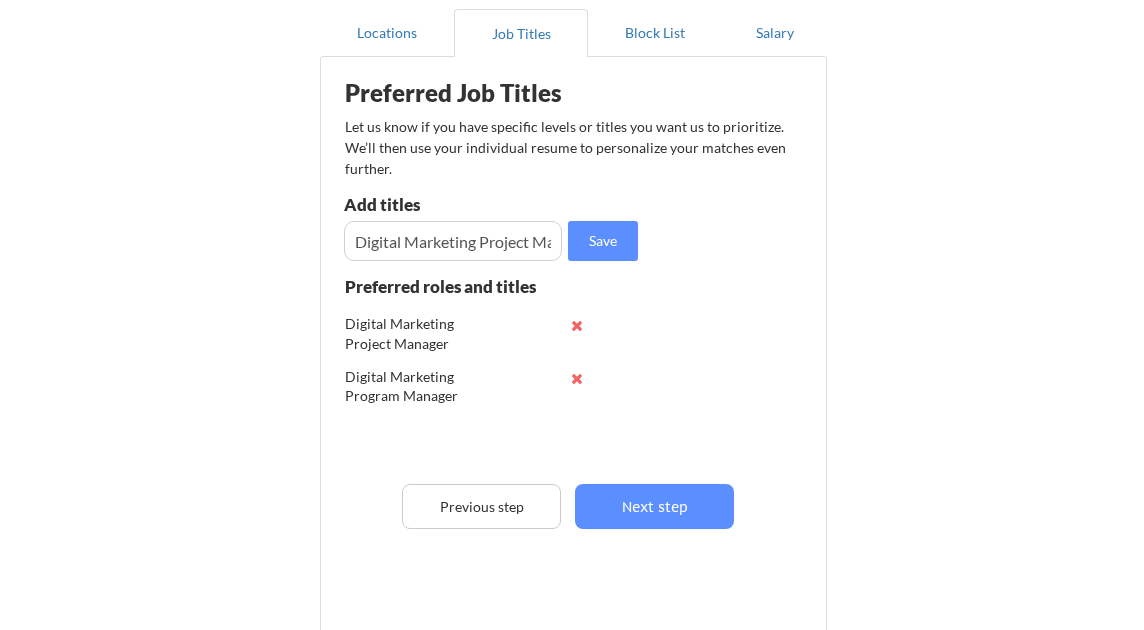 click at bounding box center (453, 241) 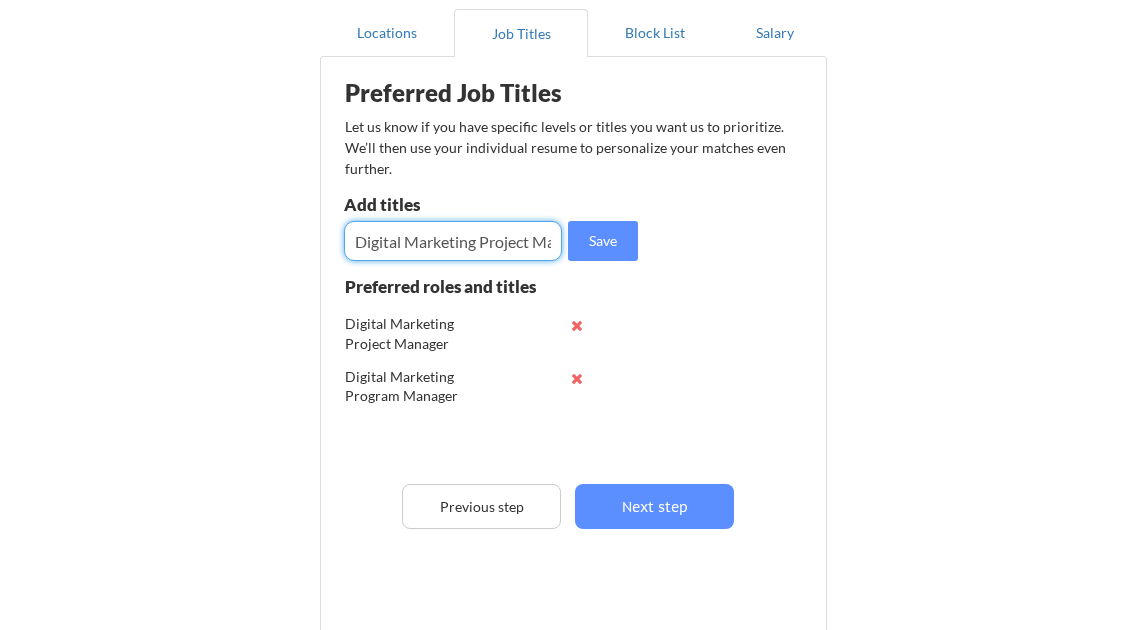 click at bounding box center (453, 241) 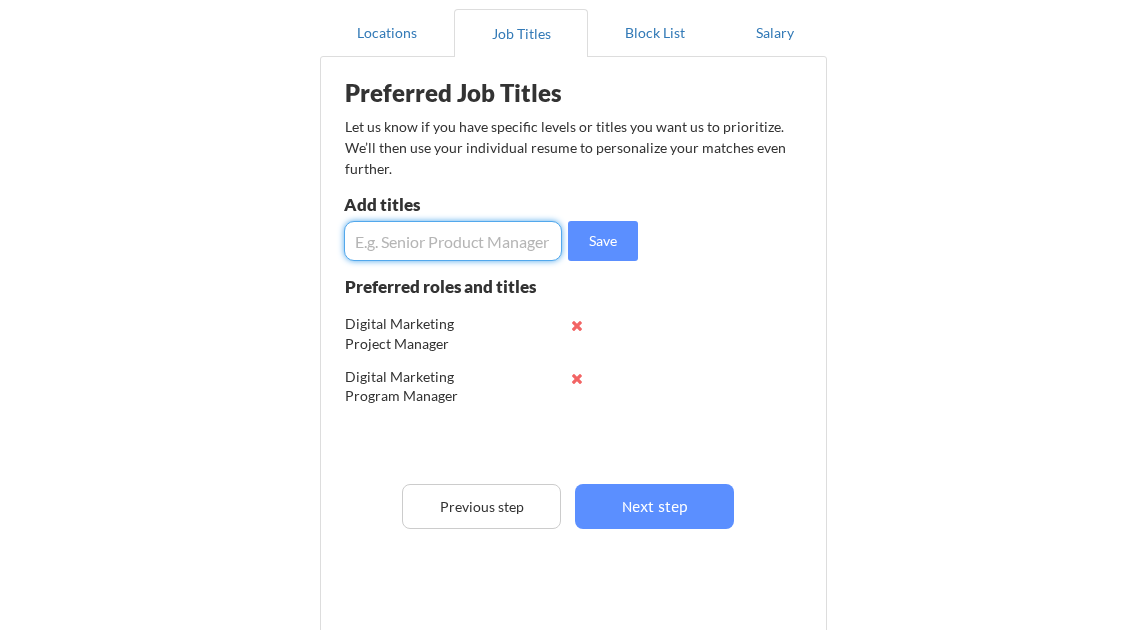 paste on "Digital Marketing Project Manager" 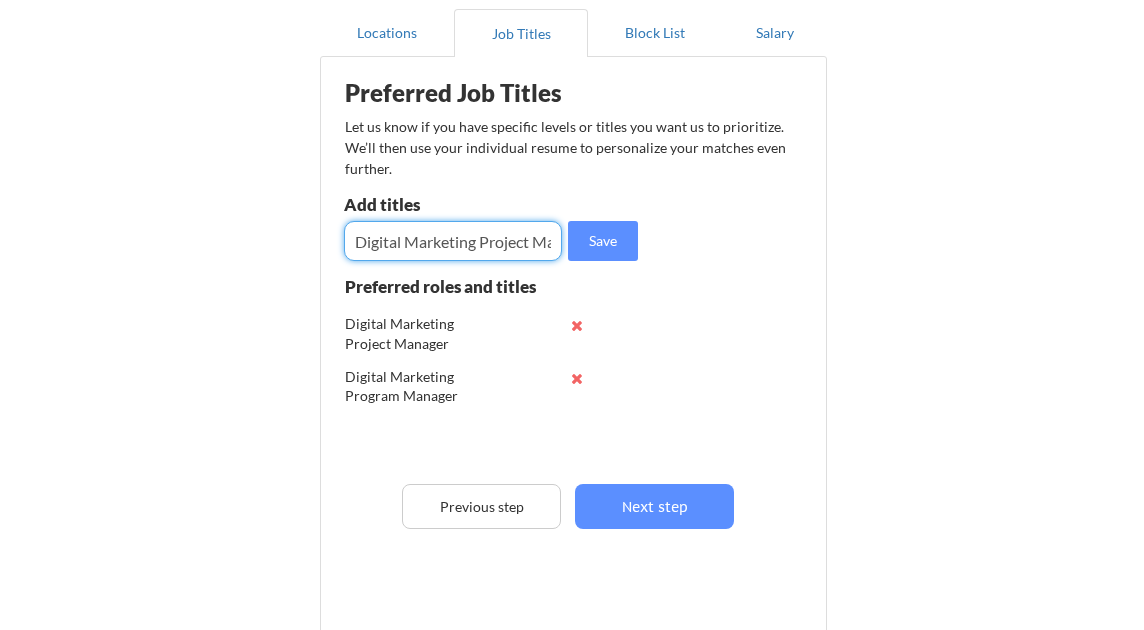 scroll, scrollTop: 0, scrollLeft: 46, axis: horizontal 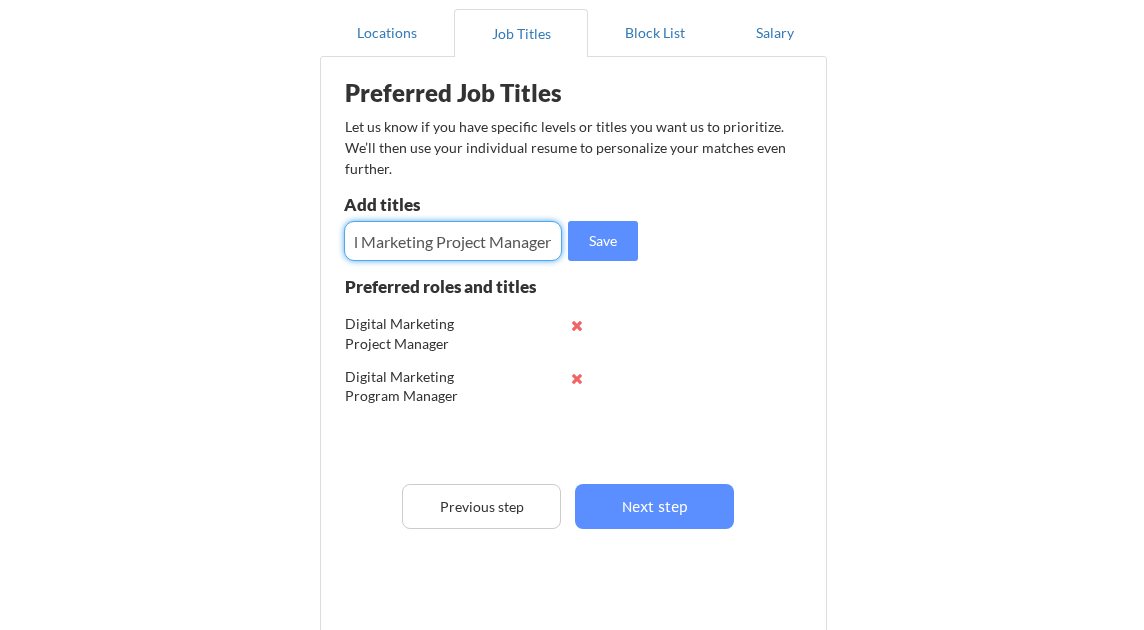 click at bounding box center [453, 241] 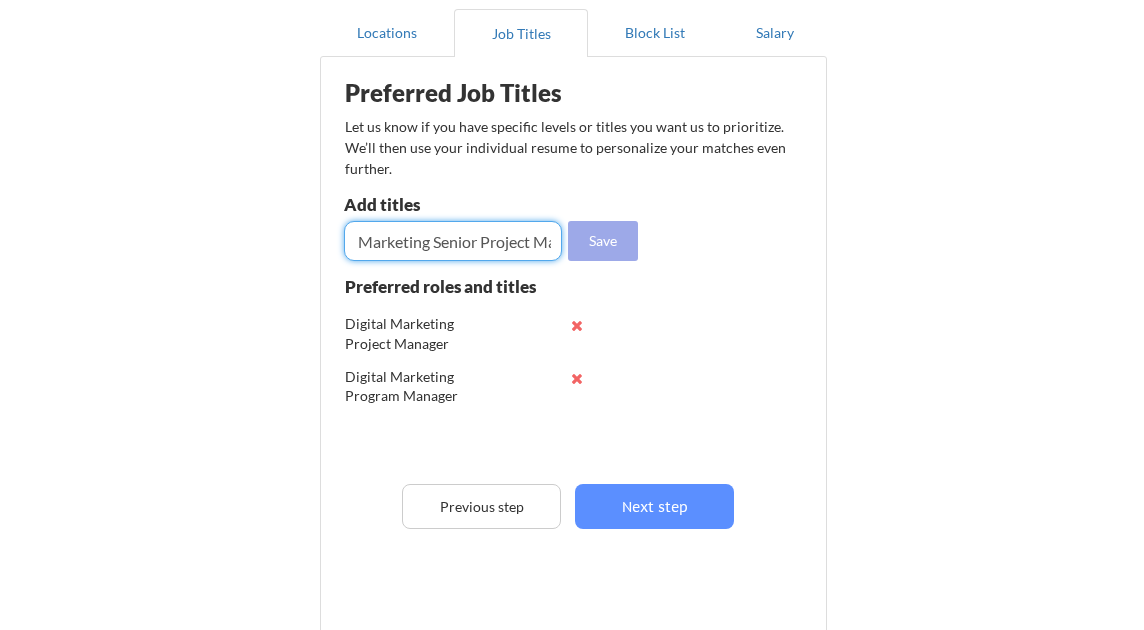 type on "Digital Marketing Senior Project Manager" 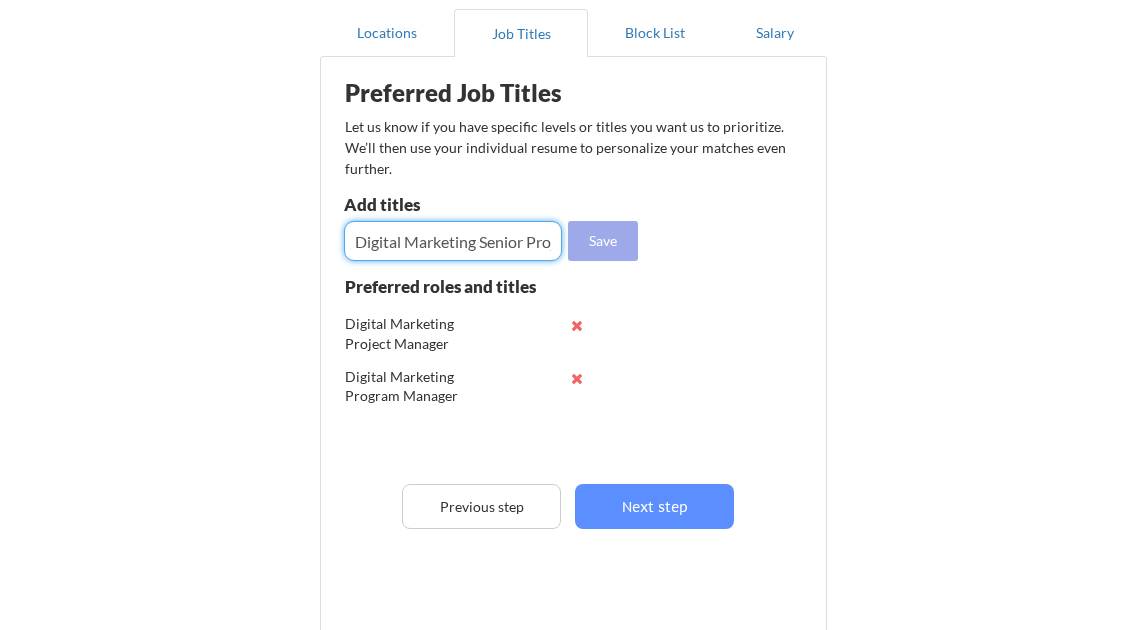 click on "Save" at bounding box center (603, 241) 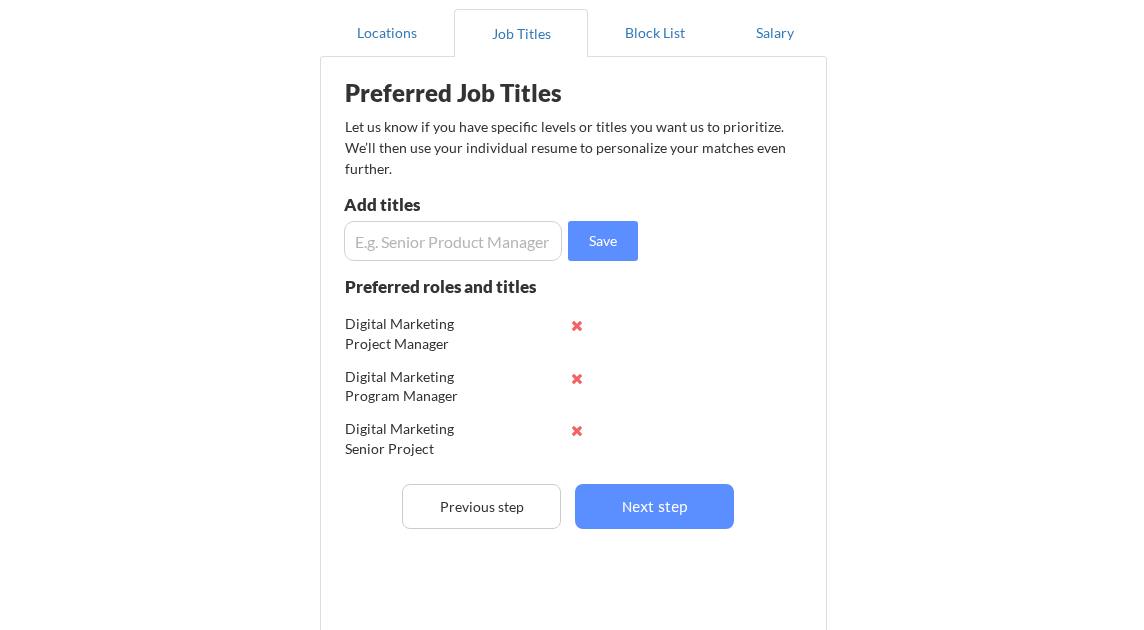 click at bounding box center [453, 241] 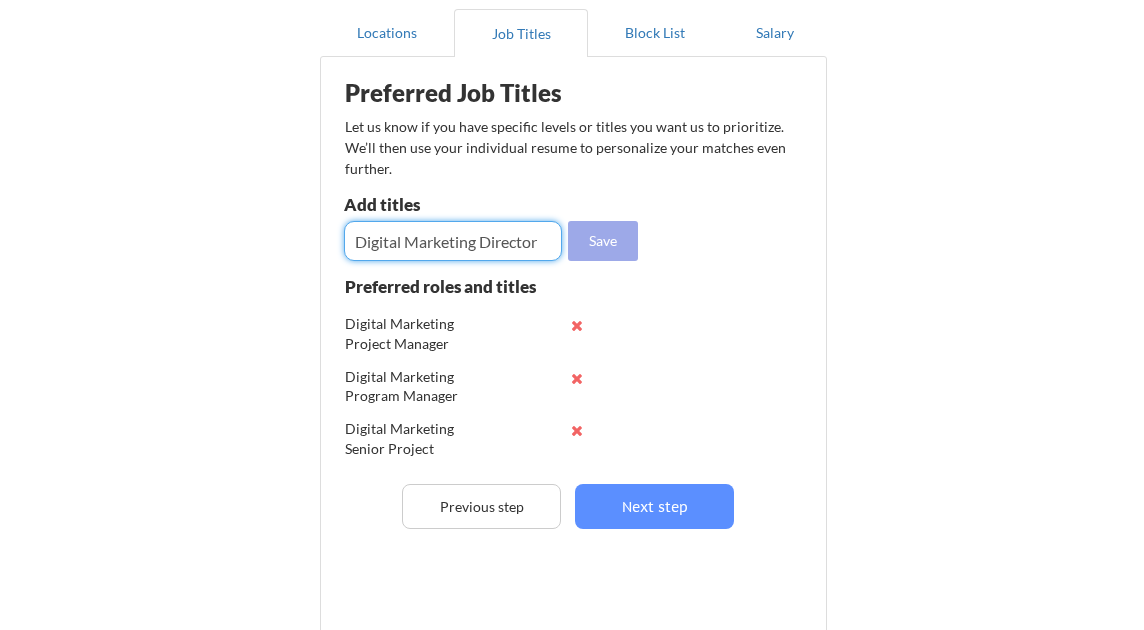 type on "Digital Marketing Director" 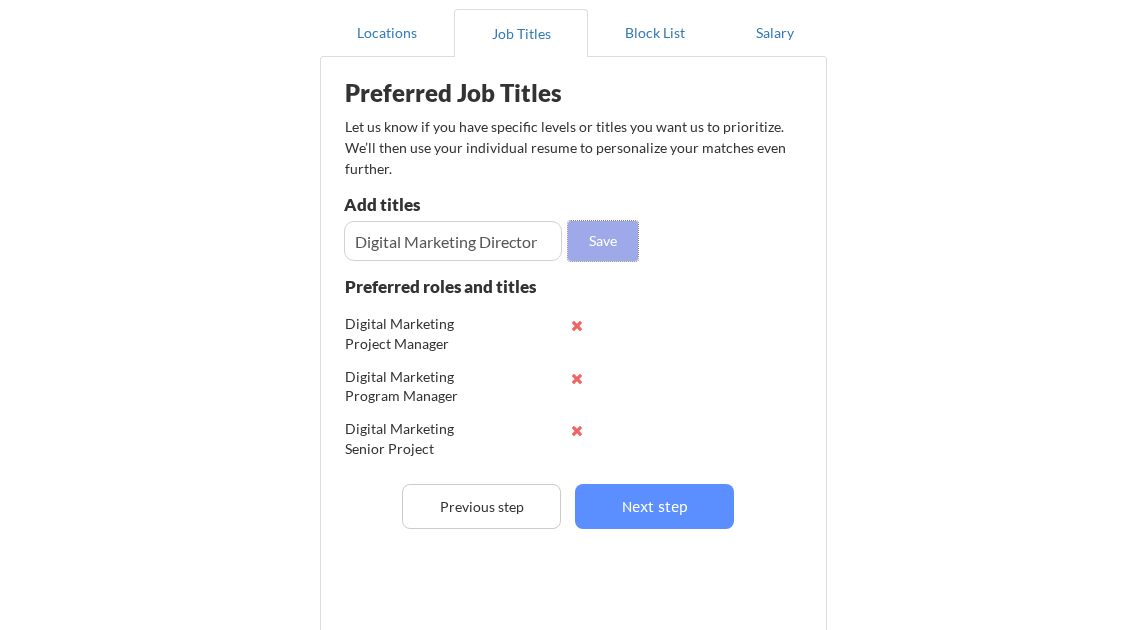 click on "Save" at bounding box center [603, 241] 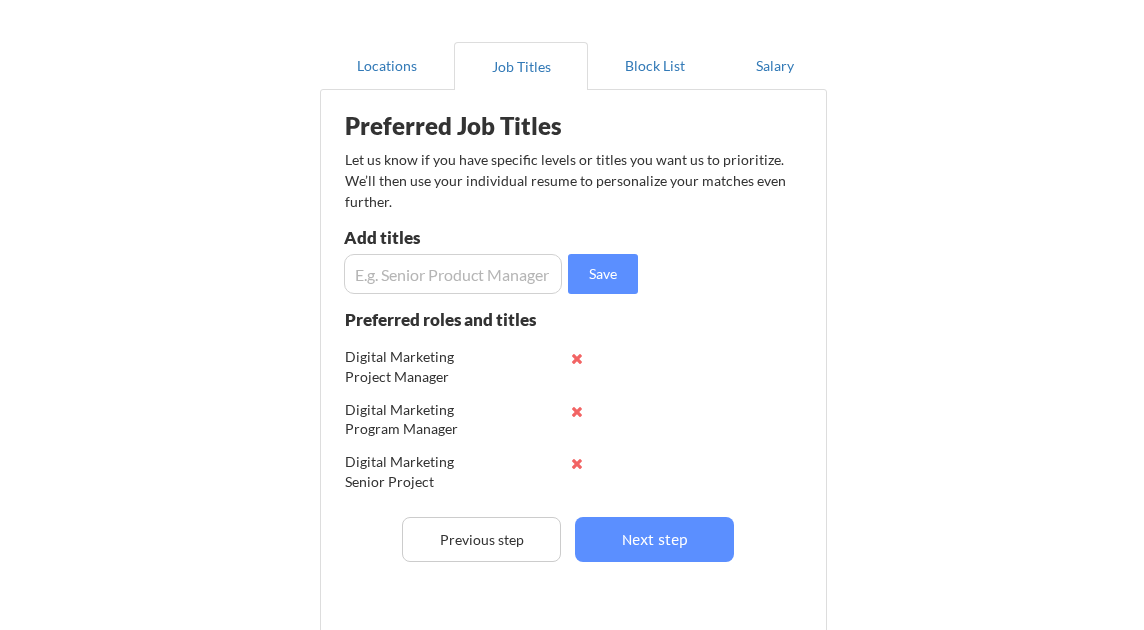 scroll, scrollTop: 134, scrollLeft: 0, axis: vertical 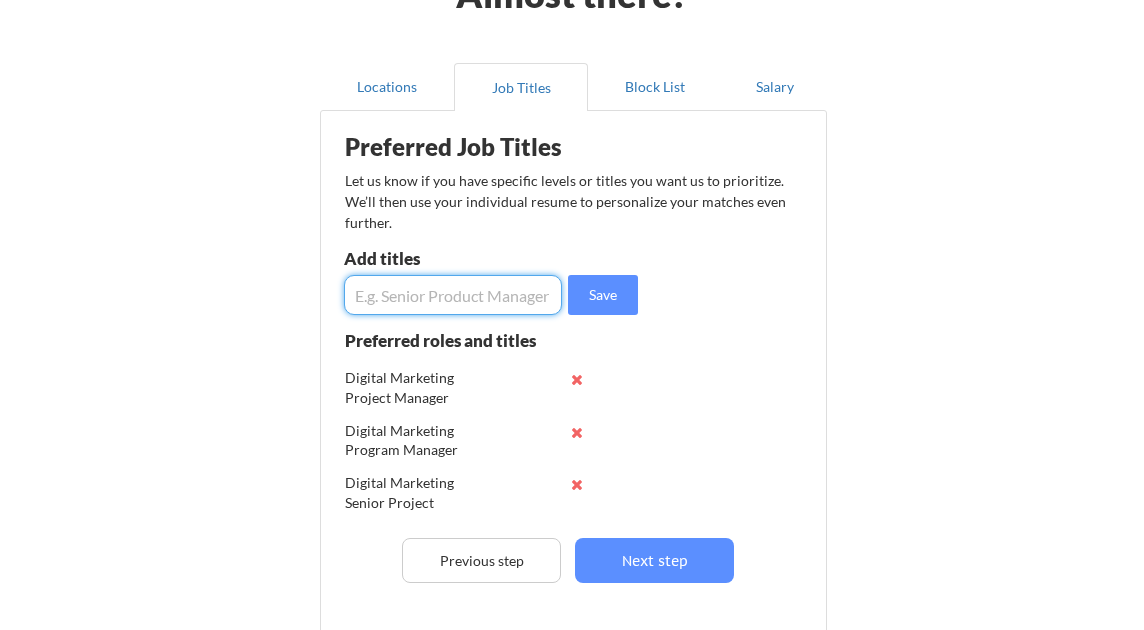 click at bounding box center (453, 295) 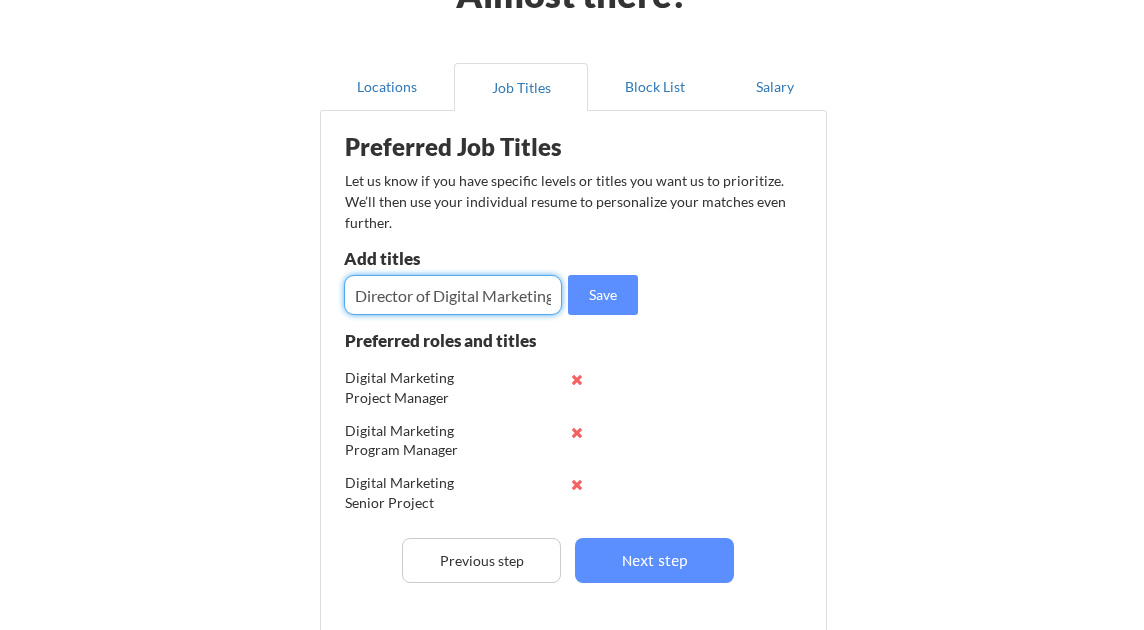 scroll, scrollTop: 0, scrollLeft: 6, axis: horizontal 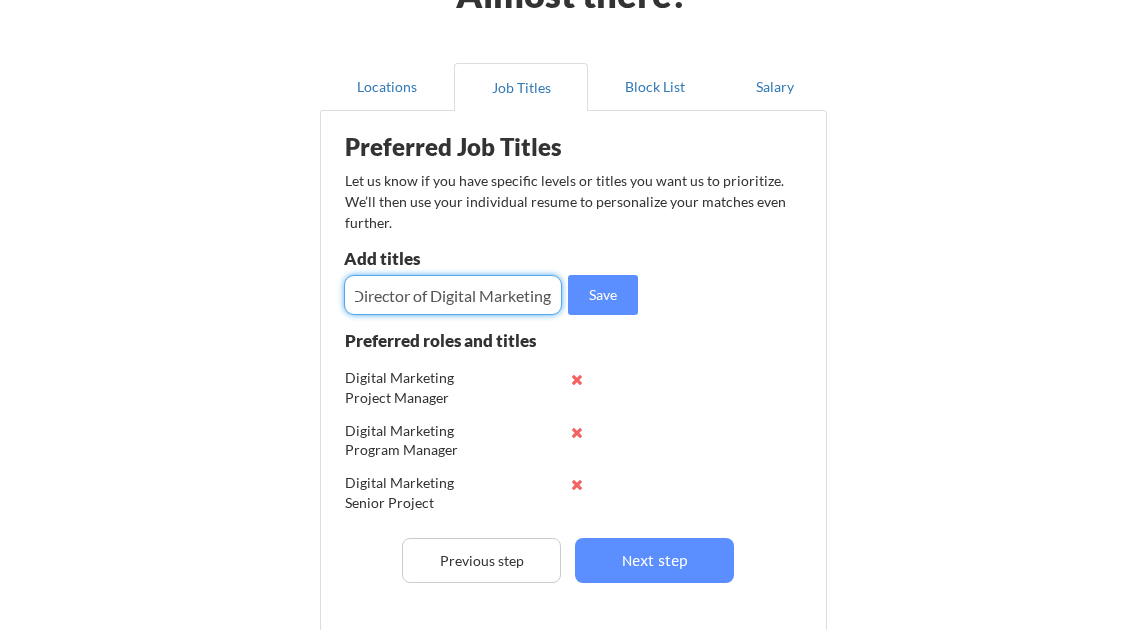 type on "Director of Digital Marketing" 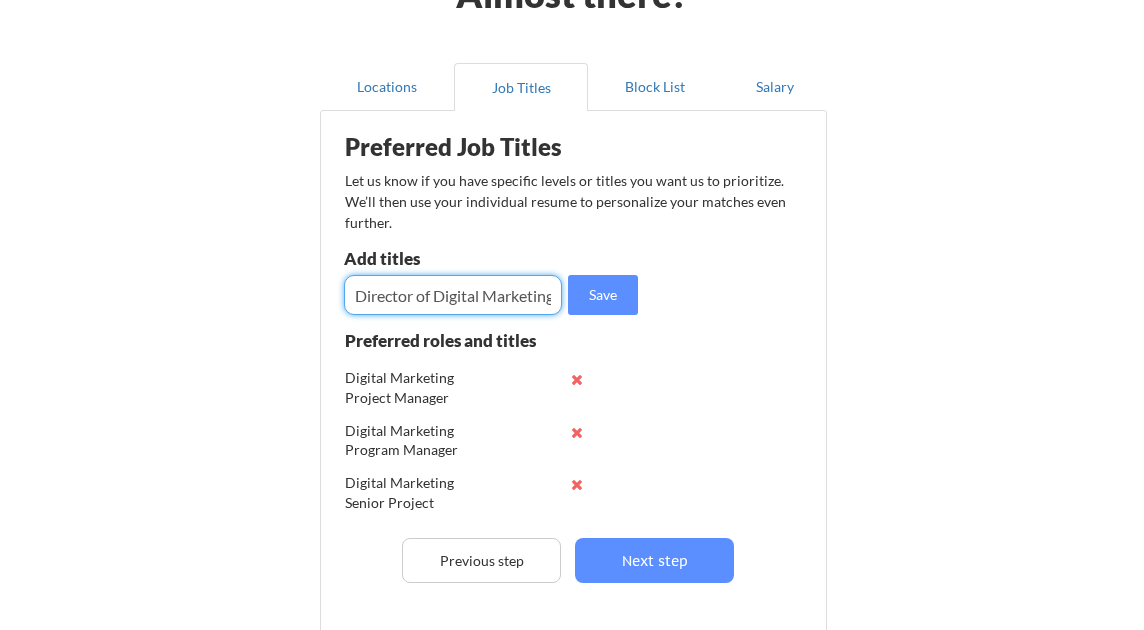 click on "Preferred Job Titles Let us know if you have specific levels or titles you want us to prioritize. We’ll then use your individual resume to personalize your matches even further.  Add titles Save Preferred roles and titles Digital Marketing Project Manager Digital Marketing Program Manager Digital Marketing Senior Project Manager Digital Marketing Director Previous step Next step Job Locations Choose which cities applications are sent to. We include remote jobs automatically. You can skip this step if you want remote jobs only. Add cities Add Current Cities remote Next step" at bounding box center (573, 404) 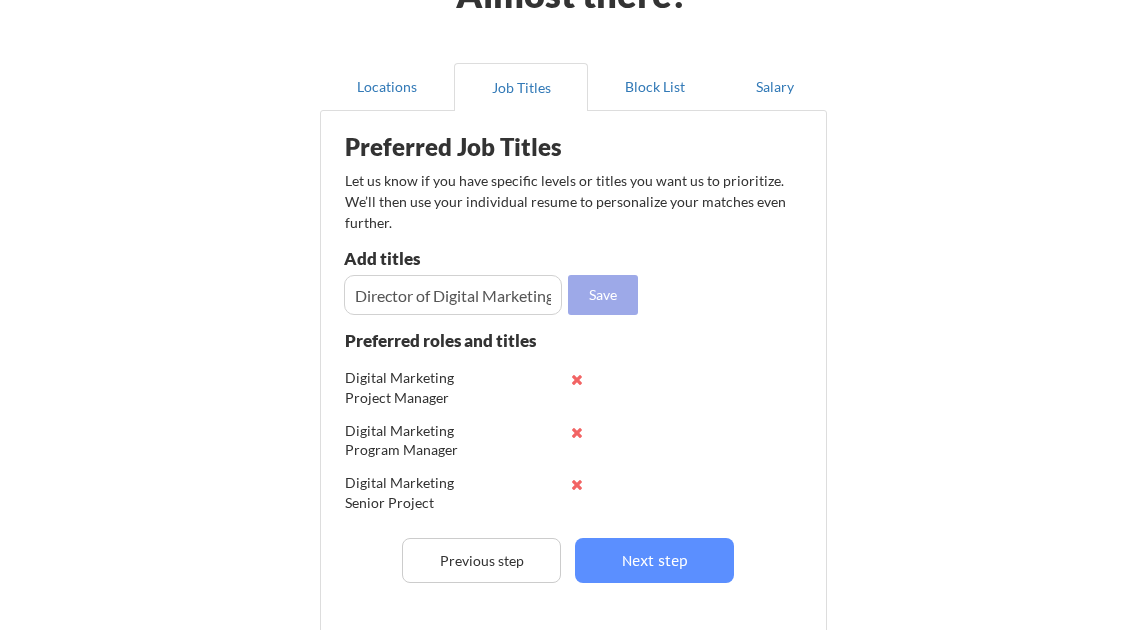 click on "Save" at bounding box center (603, 295) 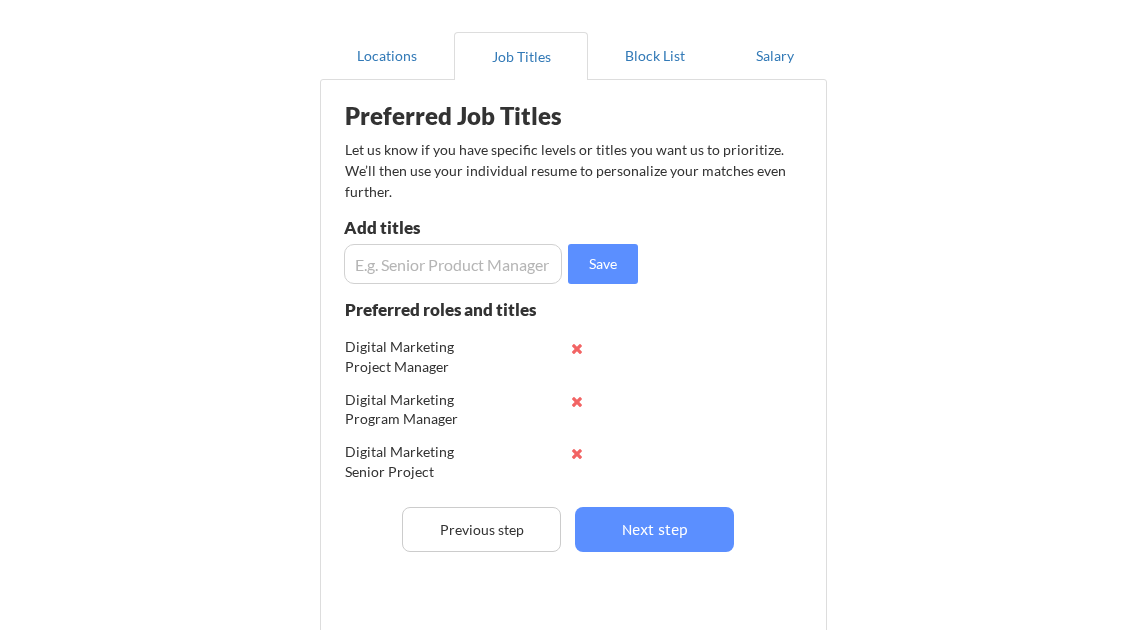 scroll, scrollTop: 170, scrollLeft: 0, axis: vertical 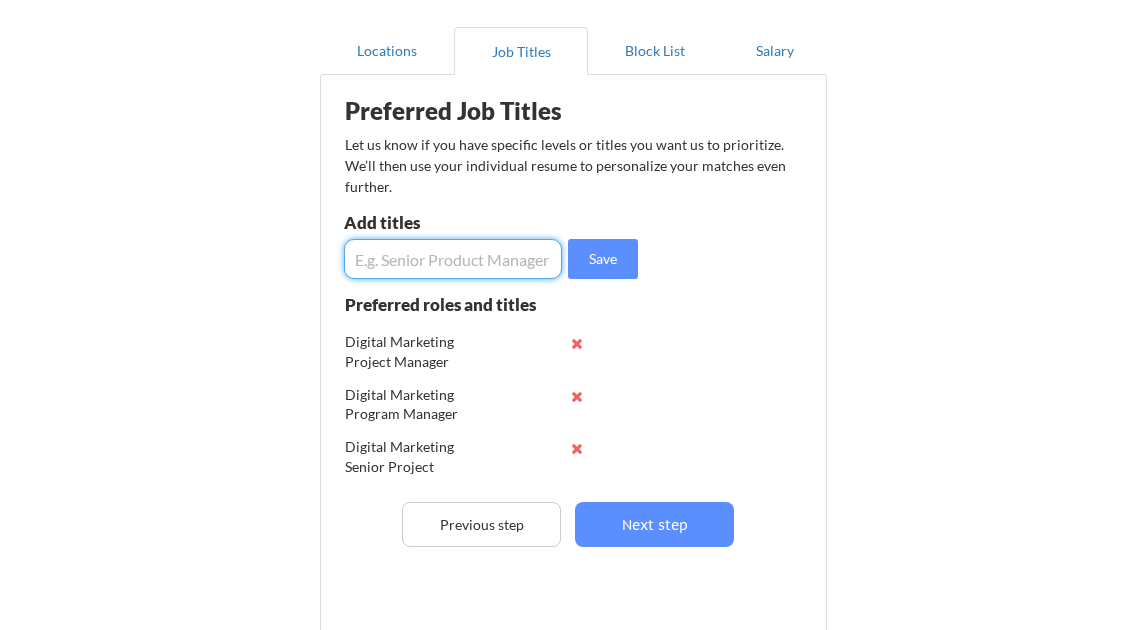 click at bounding box center (453, 259) 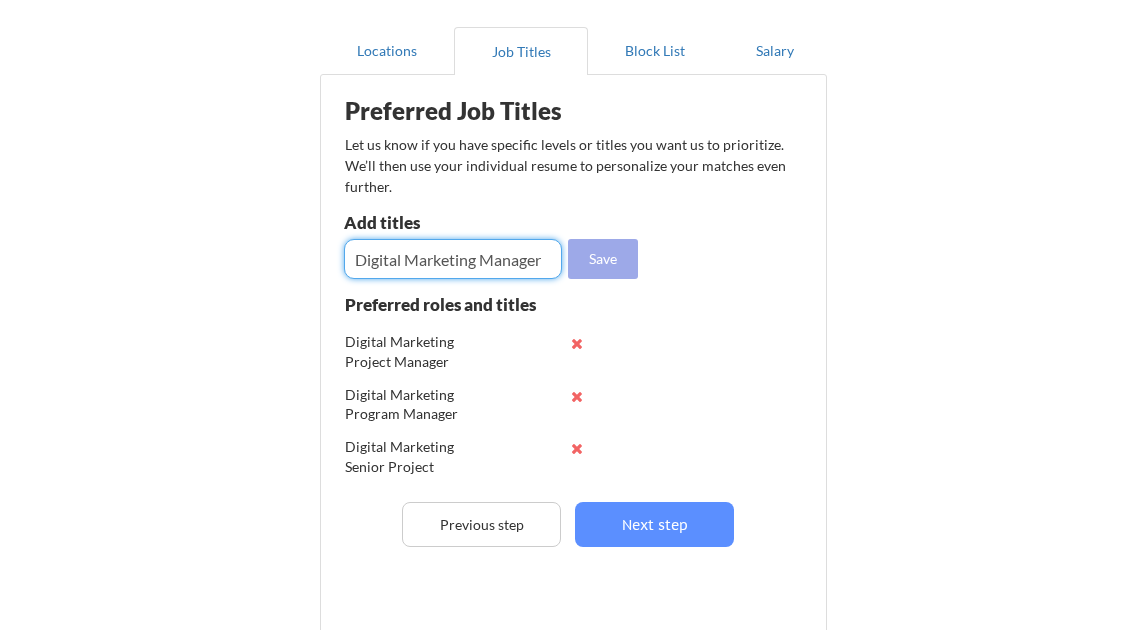 type on "Digital Marketing Manager" 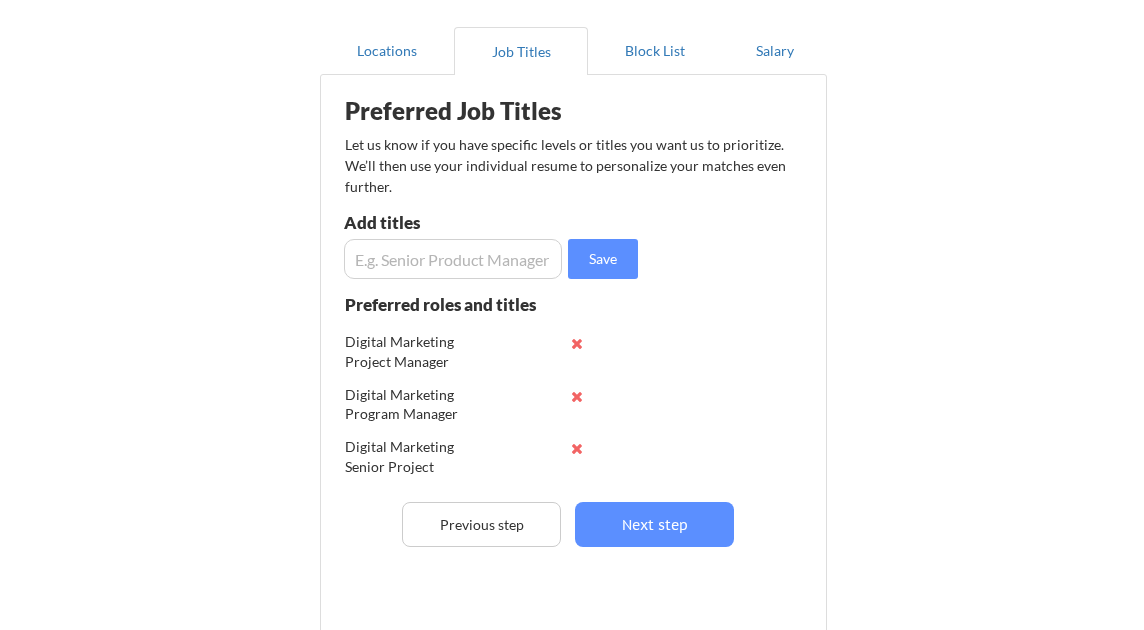click on "Preferred Job Titles Let us know if you have specific levels or titles you want us to prioritize. We’ll then use your individual resume to personalize your matches even further.  Add titles Save Preferred roles and titles Digital Marketing Project Manager Digital Marketing Program Manager Digital Marketing Senior Project Manager Digital Marketing Director Director of Digital Marketing Previous step Next step" at bounding box center (577, 363) 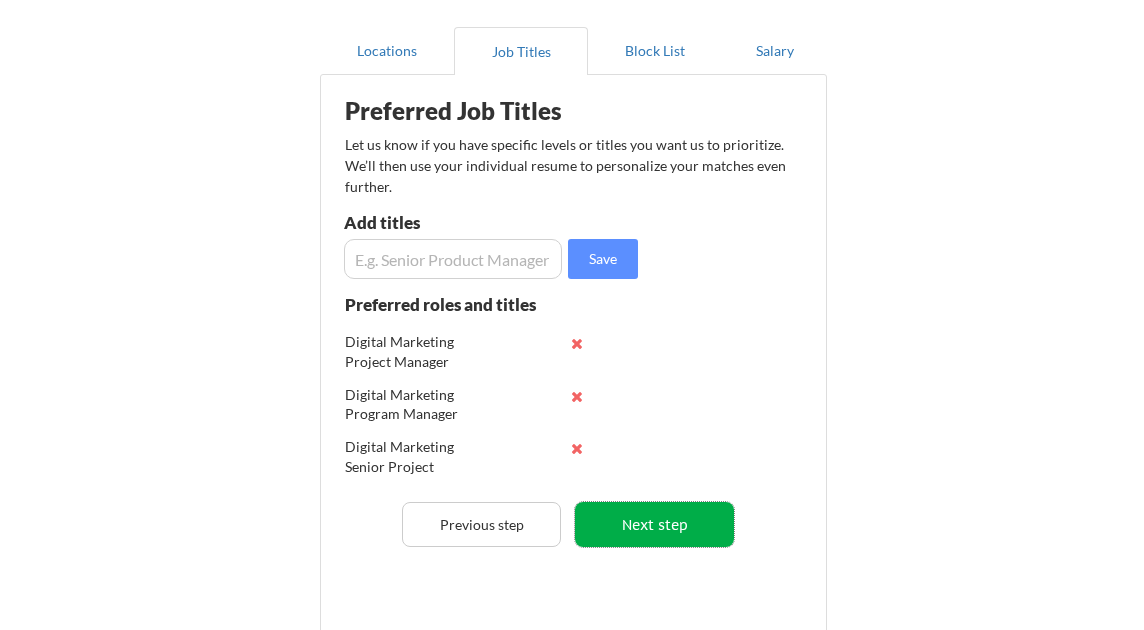 click on "Next step" at bounding box center (654, 524) 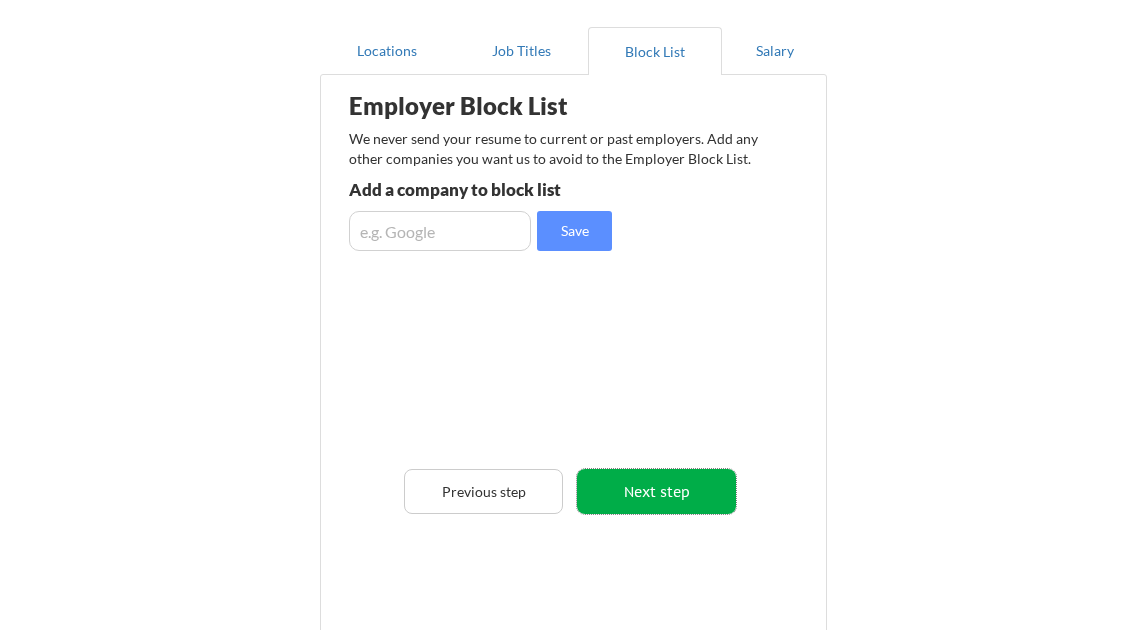 click on "Next step" at bounding box center [656, 491] 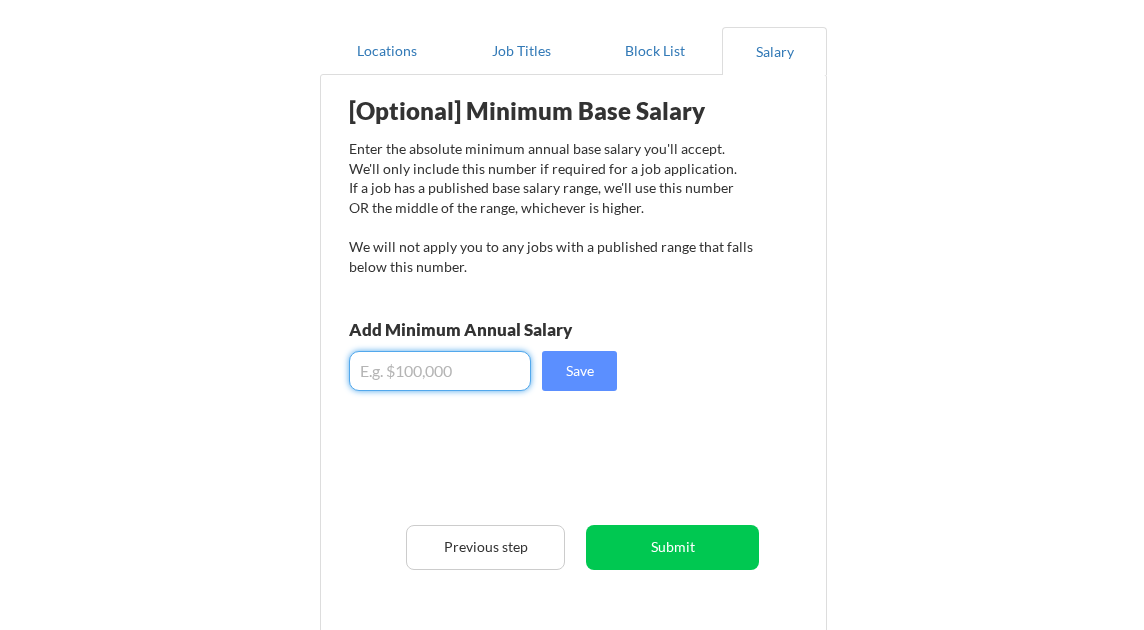 click at bounding box center [440, 371] 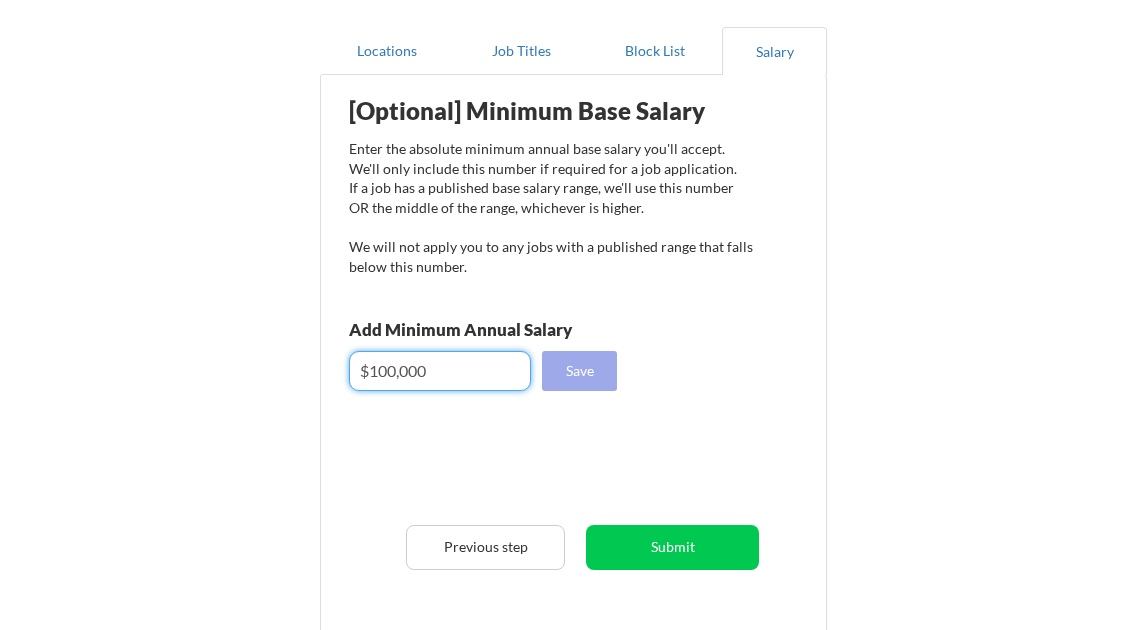 type on "$100,000" 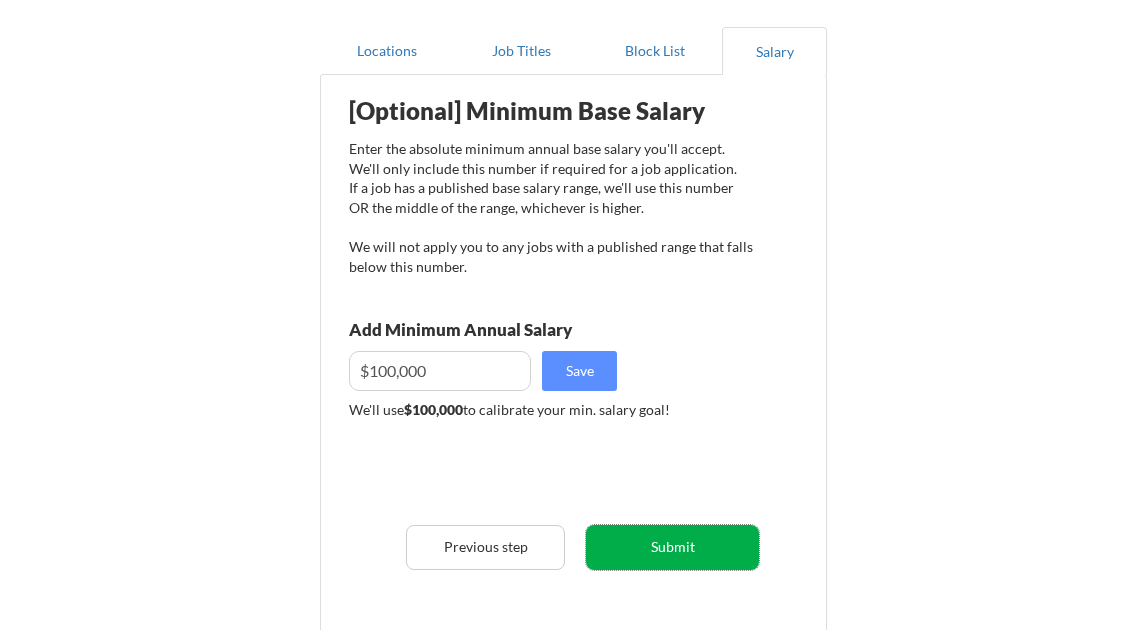 click on "Submit" at bounding box center (672, 547) 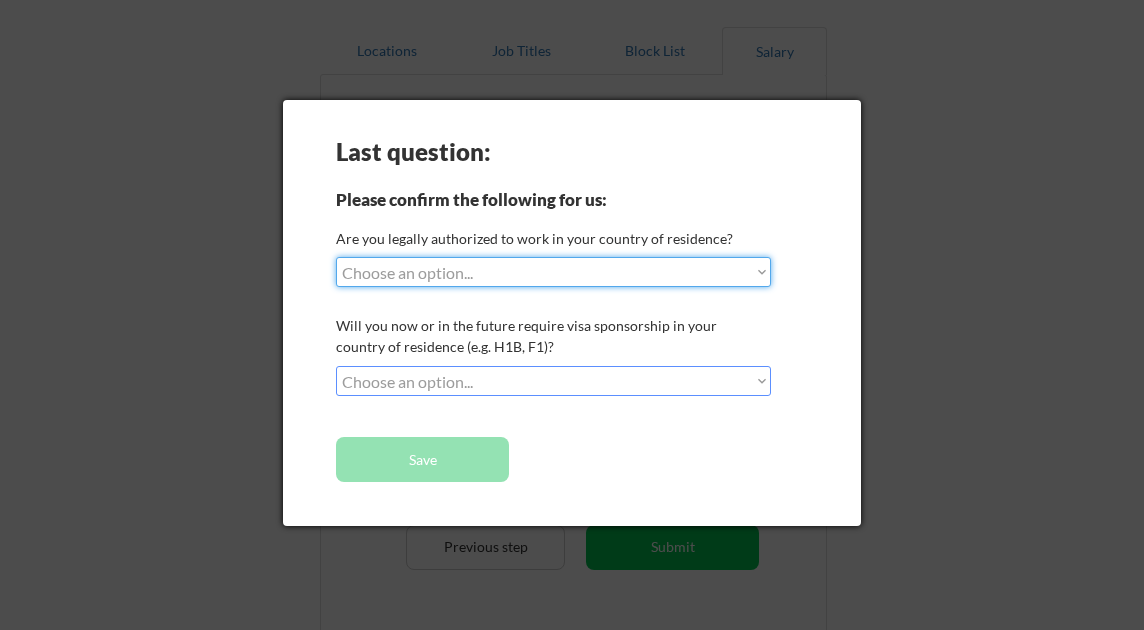 click on "Choose an option... Yes, I am a US Citizen Yes, I am a Canadian Citizen Yes, I am a US Green Card Holder Yes, I am an Other Permanent Resident Yes, I am here on a visa (H1B, OPT, etc.) No, I am not (yet) authorized" at bounding box center (553, 272) 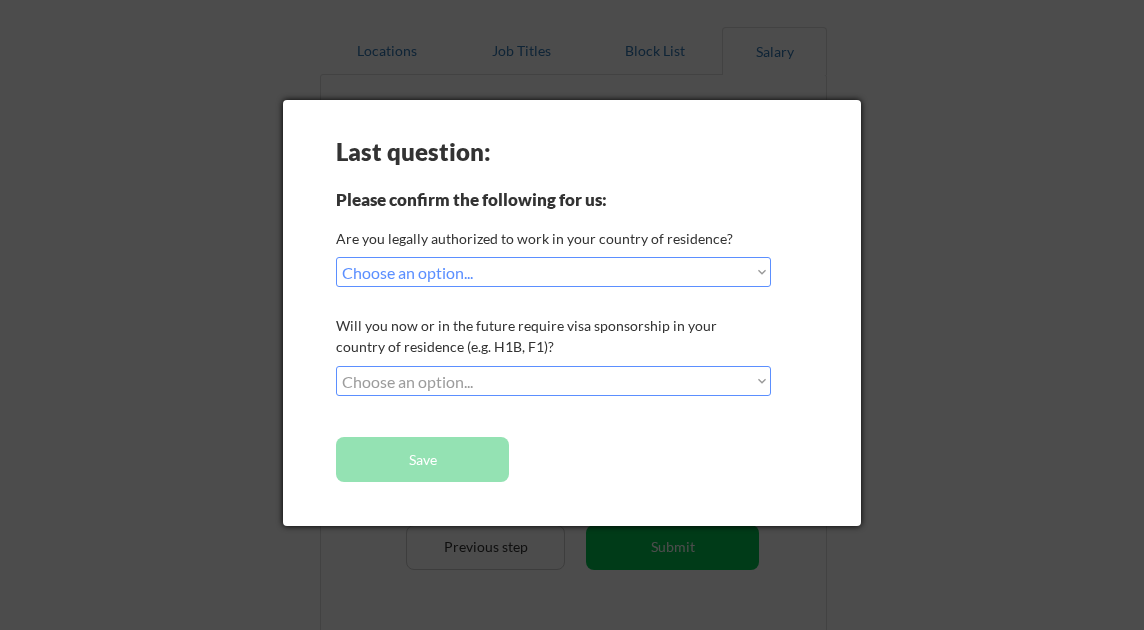 click on "Choose an option... No, I will not need sponsorship Yes, I will need sponsorship" at bounding box center [553, 381] 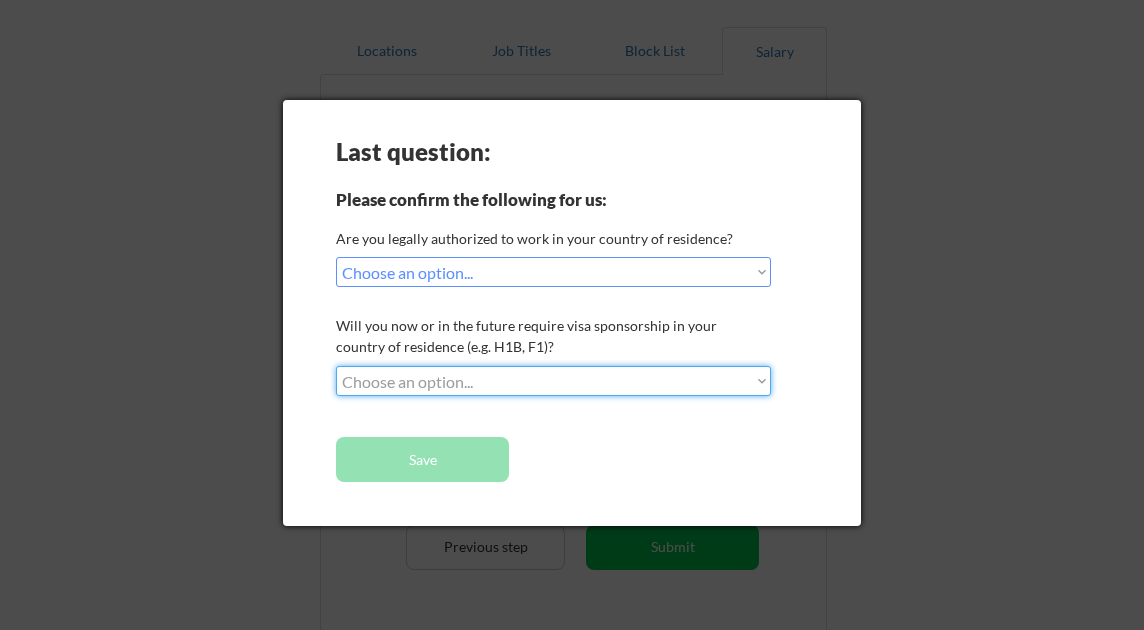 select on ""no__i_will_not_need_sponsorship"" 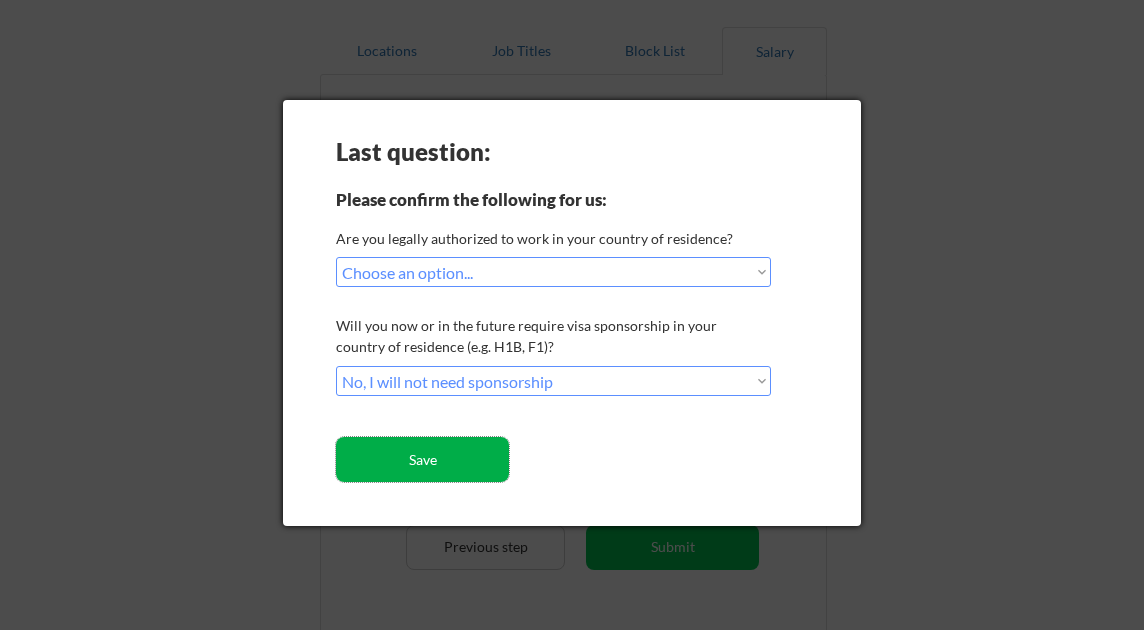 click on "Save" at bounding box center (422, 459) 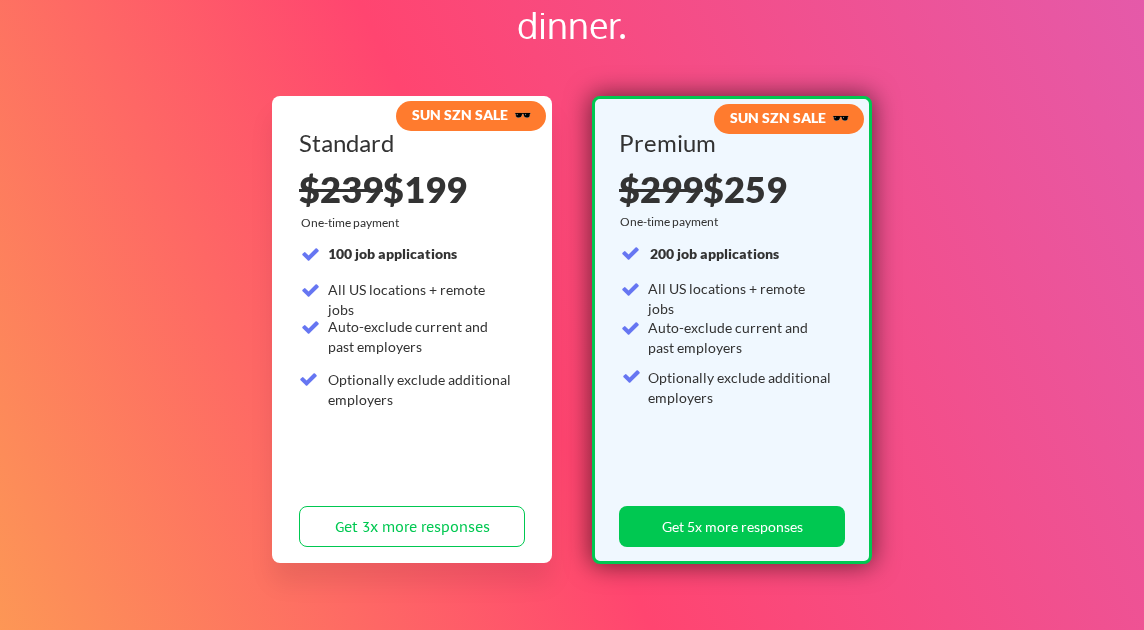 scroll, scrollTop: 301, scrollLeft: 0, axis: vertical 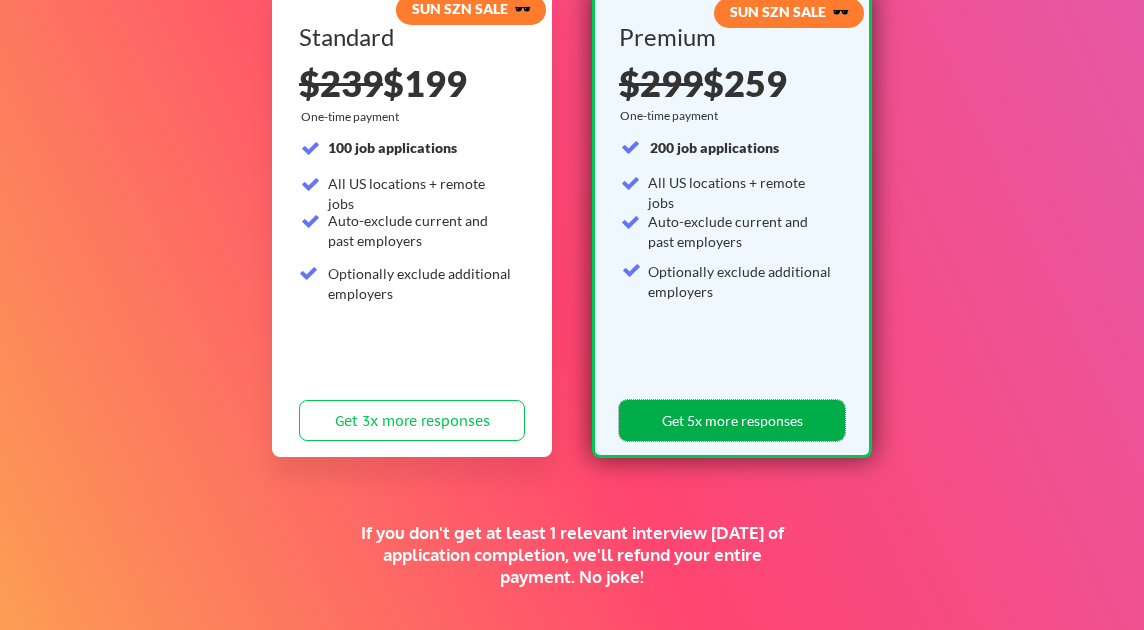 click on "Get 5x more responses" at bounding box center [732, 420] 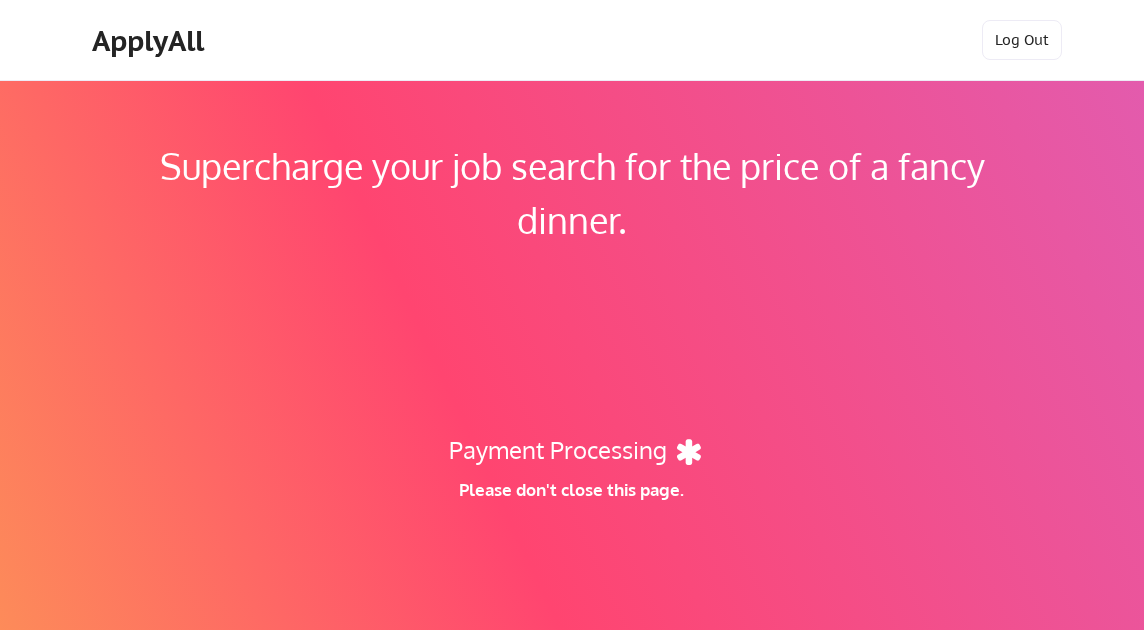 scroll, scrollTop: 0, scrollLeft: 0, axis: both 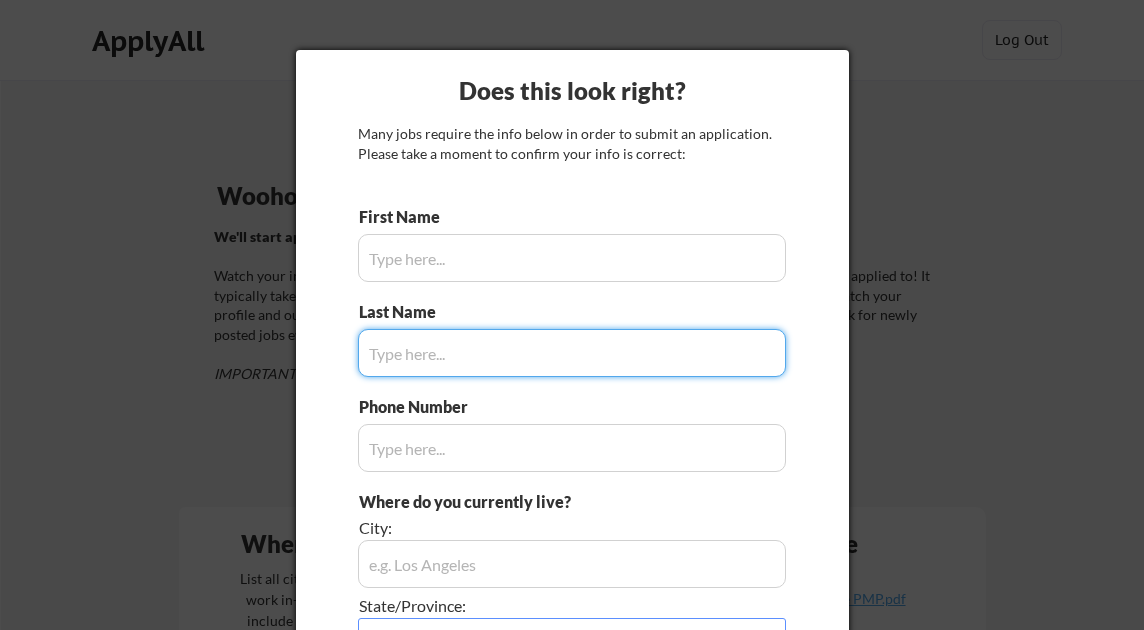 type on "[PERSON_NAME]" 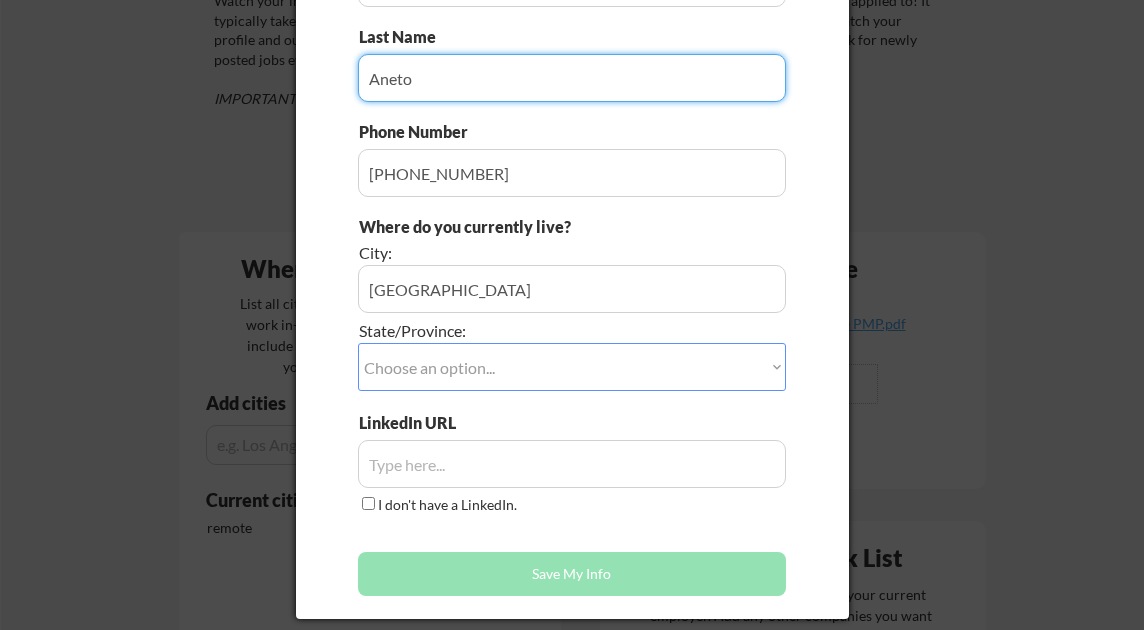 scroll, scrollTop: 281, scrollLeft: 0, axis: vertical 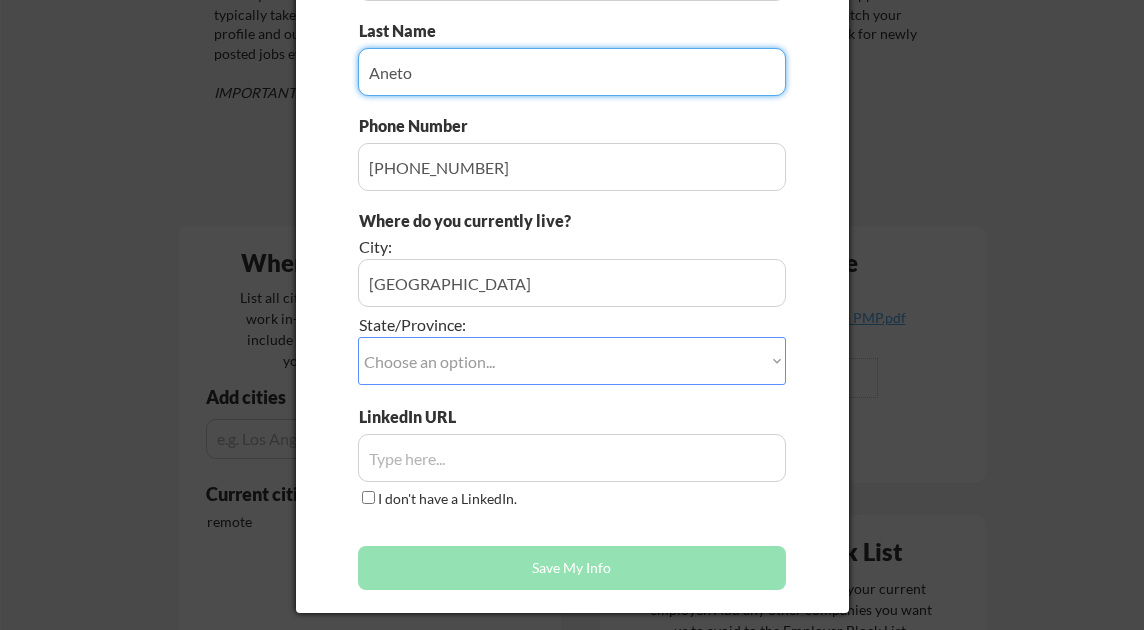 click on "Choose an option... Other/Not Applicable [US_STATE] [US_STATE] [GEOGRAPHIC_DATA] [US_STATE] [US_STATE] [GEOGRAPHIC_DATA] [US_STATE] [US_STATE] [US_STATE] [US_STATE] [GEOGRAPHIC_DATA][US_STATE][GEOGRAPHIC_DATA] [US_STATE] [US_STATE] [US_STATE] [US_STATE] [US_STATE] [US_STATE] [US_STATE] [US_STATE] [US_STATE] [GEOGRAPHIC_DATA] [US_STATE] [US_STATE] [GEOGRAPHIC_DATA] [US_STATE] [US_STATE] [US_STATE] [US_STATE] [US_STATE] [US_STATE] [US_STATE] [US_STATE] [US_STATE] [GEOGRAPHIC_DATA] [US_STATE] [US_STATE] [US_STATE] [US_STATE] [GEOGRAPHIC_DATA] [US_STATE] [US_STATE] [GEOGRAPHIC_DATA] [GEOGRAPHIC_DATA] [GEOGRAPHIC_DATA] [US_STATE] [US_STATE] [GEOGRAPHIC_DATA] [US_STATE] [US_STATE] [PERSON_NAME][GEOGRAPHIC_DATA] [GEOGRAPHIC_DATA] [US_STATE] [GEOGRAPHIC_DATA] [US_STATE] [US_STATE] [US_STATE] [US_STATE] [US_STATE] [US_STATE] [US_STATE][PERSON_NAME][US_STATE] [US_STATE][PERSON_NAME] [US_STATE] [US_STATE] [GEOGRAPHIC_DATA]" at bounding box center [572, 361] 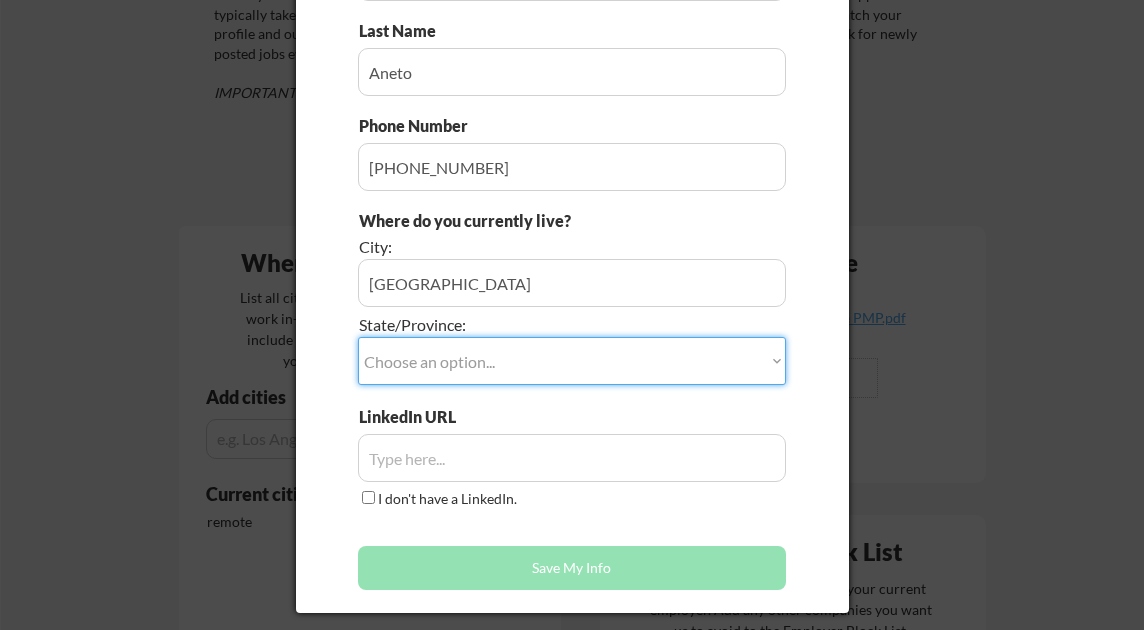 select on ""[US_STATE]"" 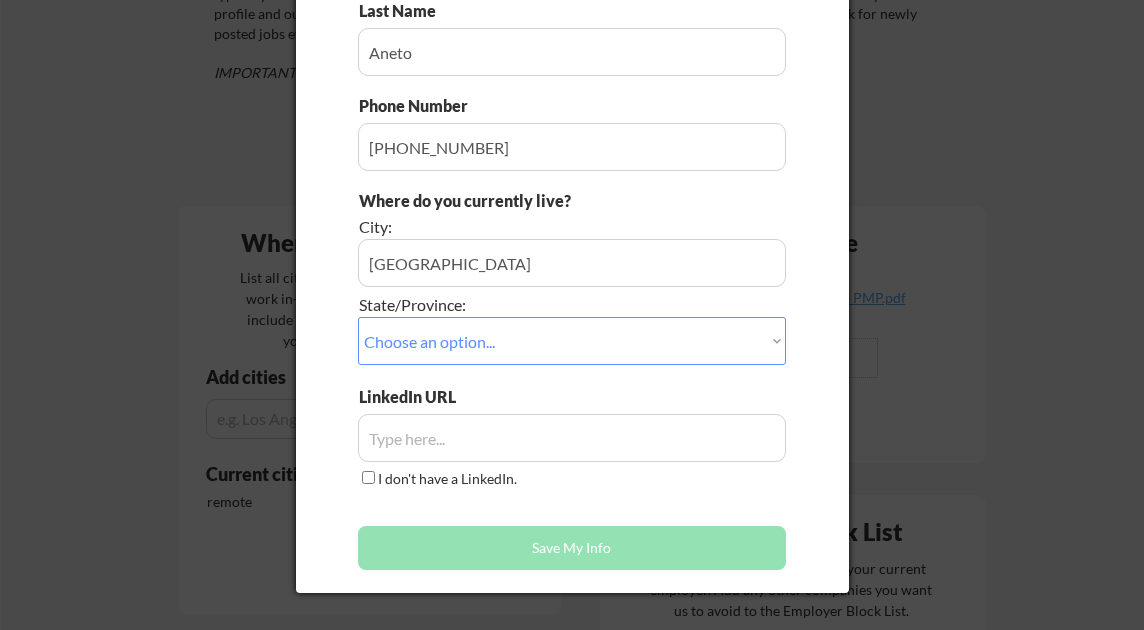 scroll, scrollTop: 348, scrollLeft: 0, axis: vertical 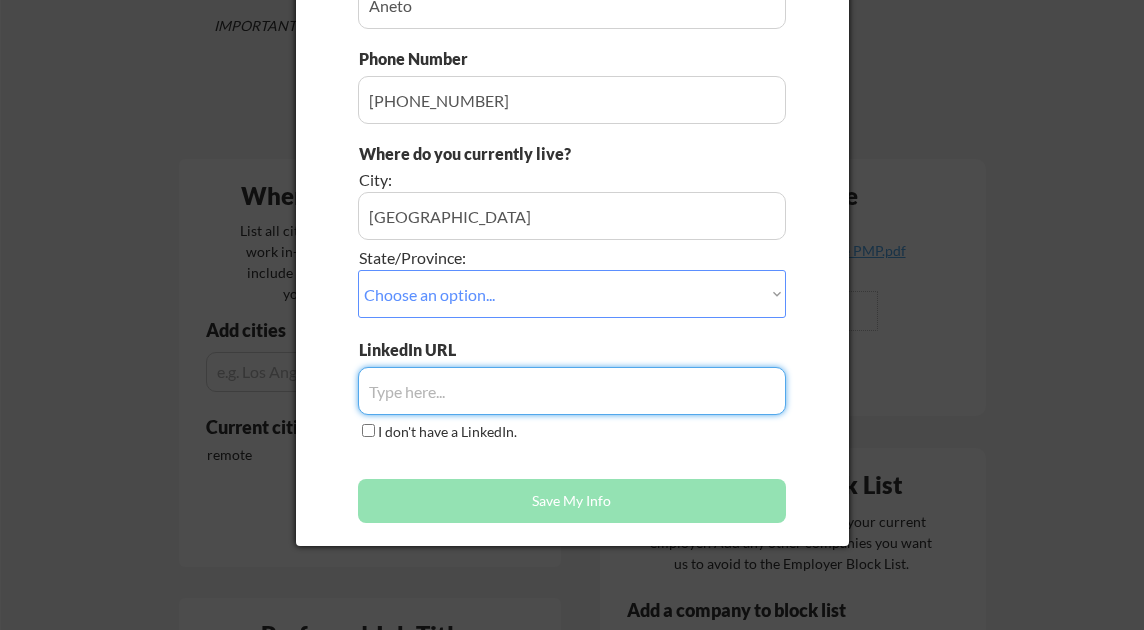 click at bounding box center (572, 391) 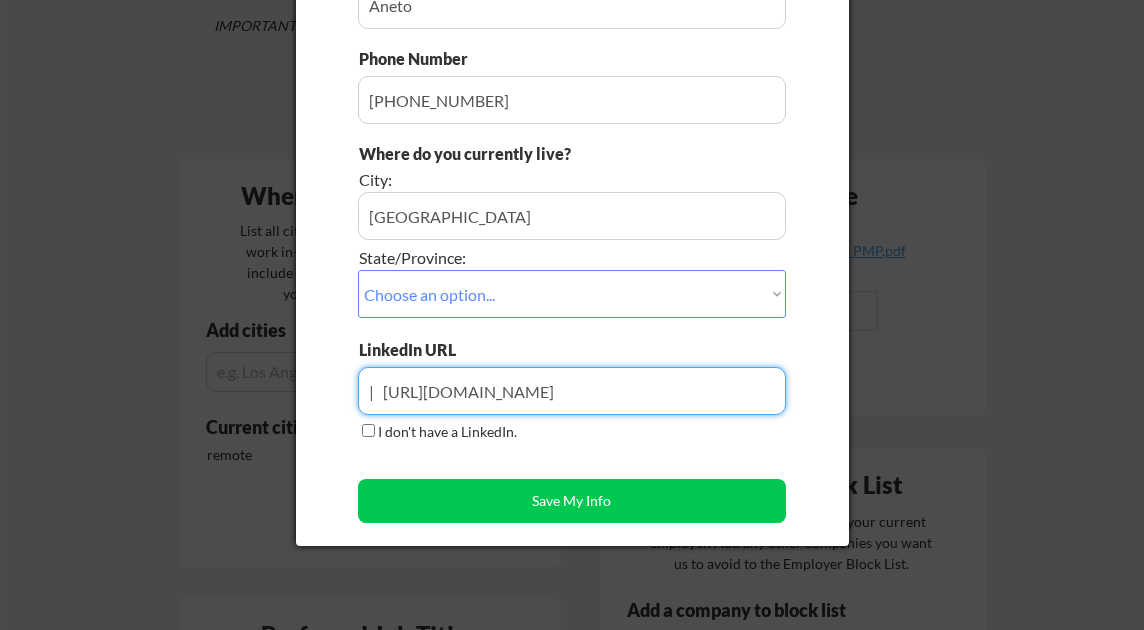 click at bounding box center [572, 391] 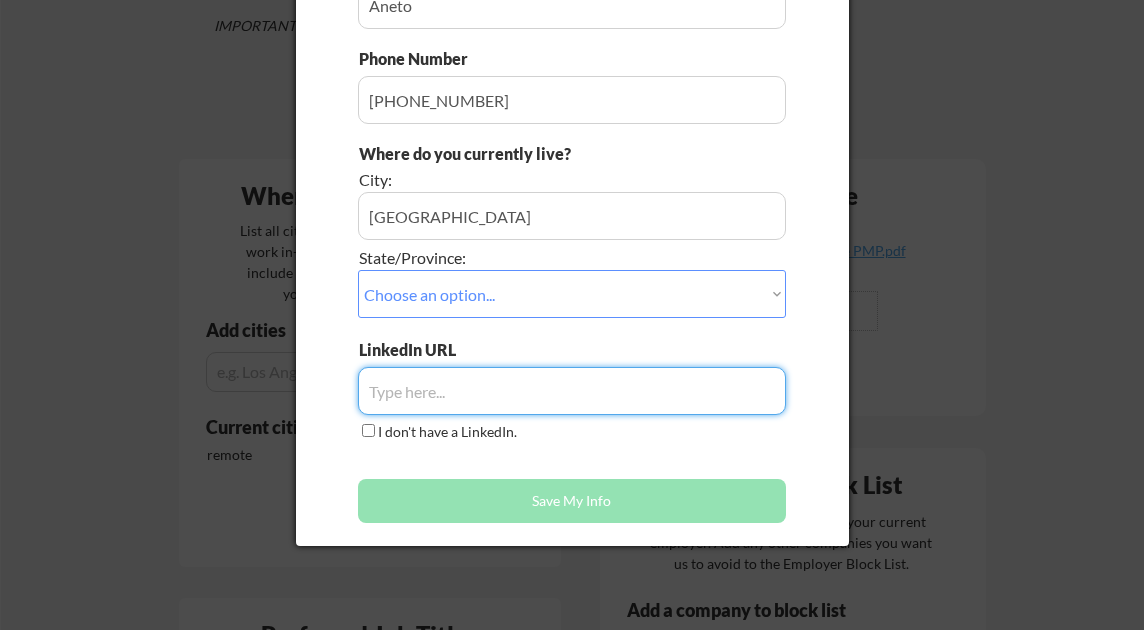 paste on "|   [URL][DOMAIN_NAME]" 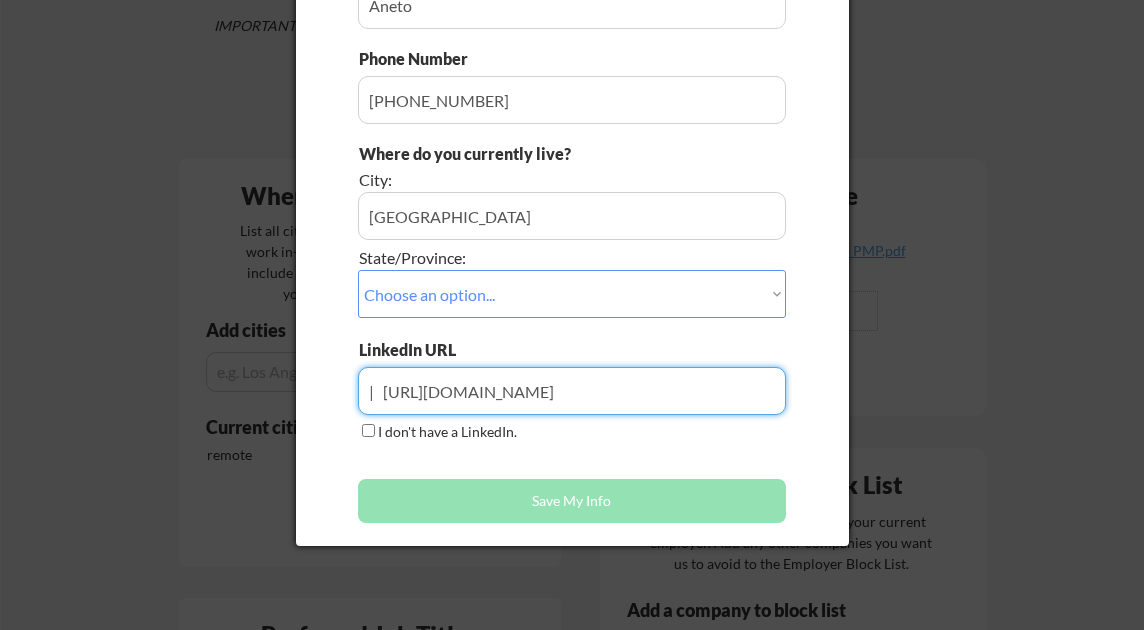 click at bounding box center (572, 391) 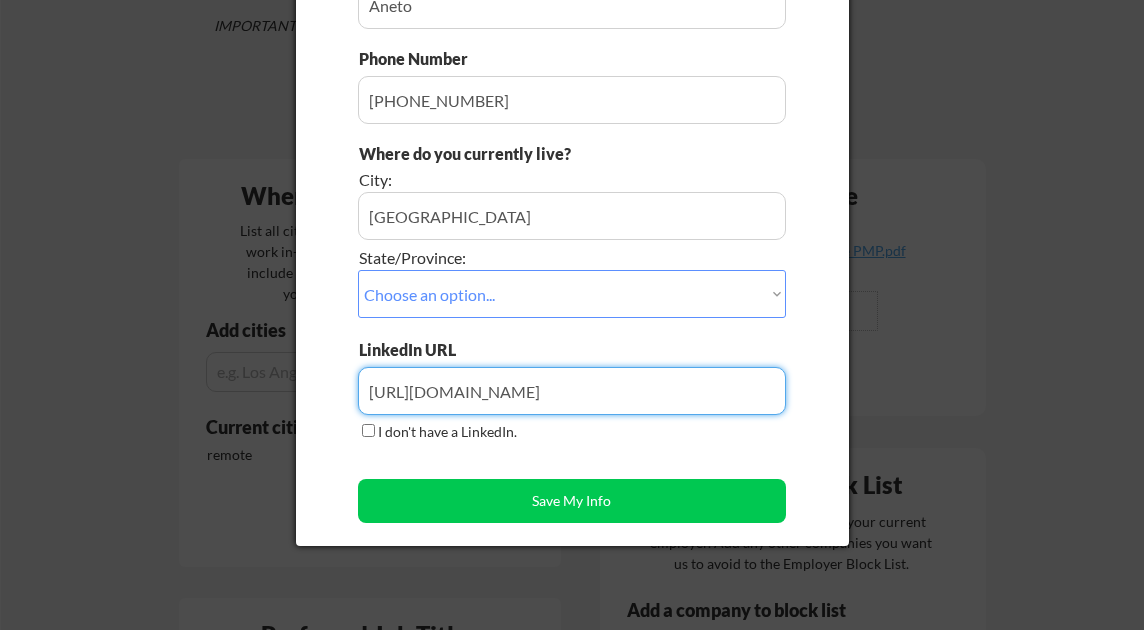 type on "[URL][DOMAIN_NAME]" 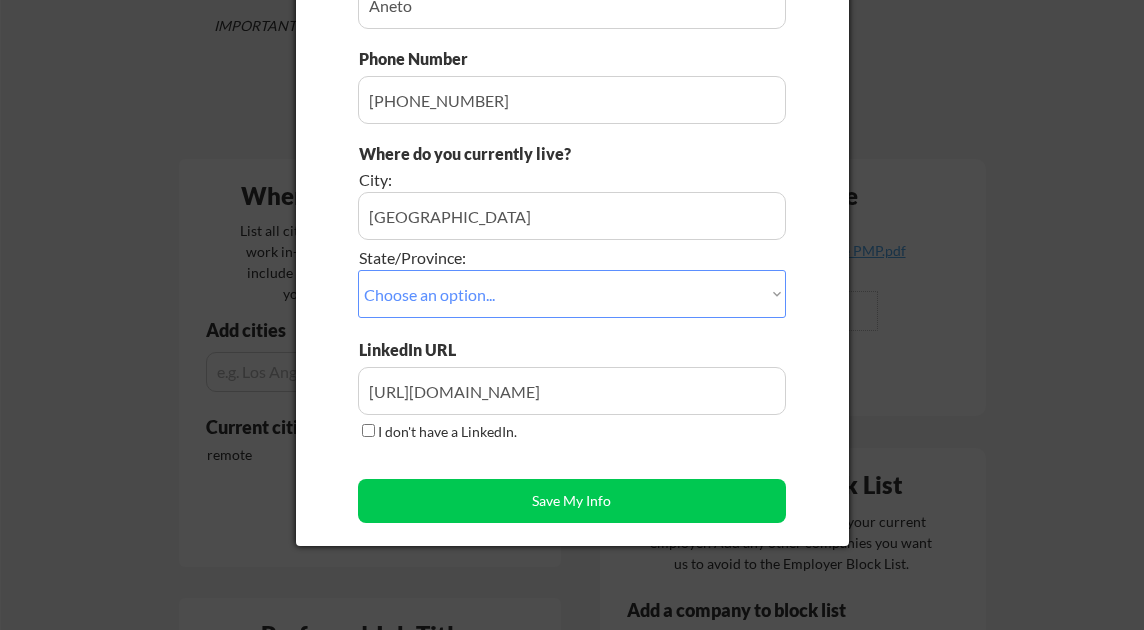click on "LinkedIn URL I don't have a LinkedIn." at bounding box center (572, 391) 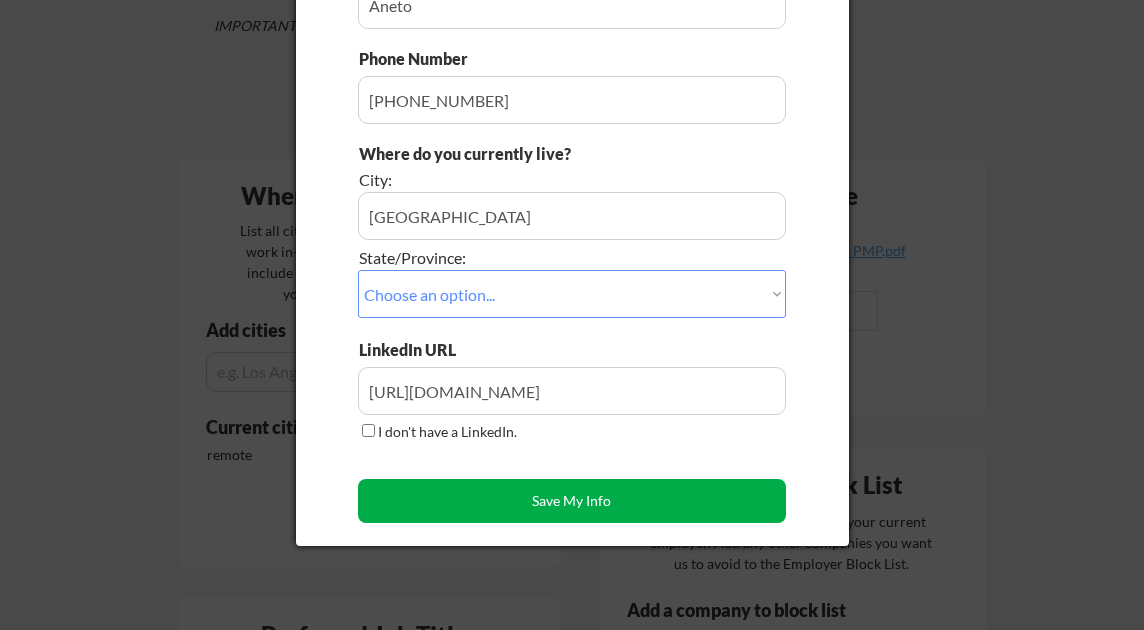 click on "Save My Info" at bounding box center [572, 501] 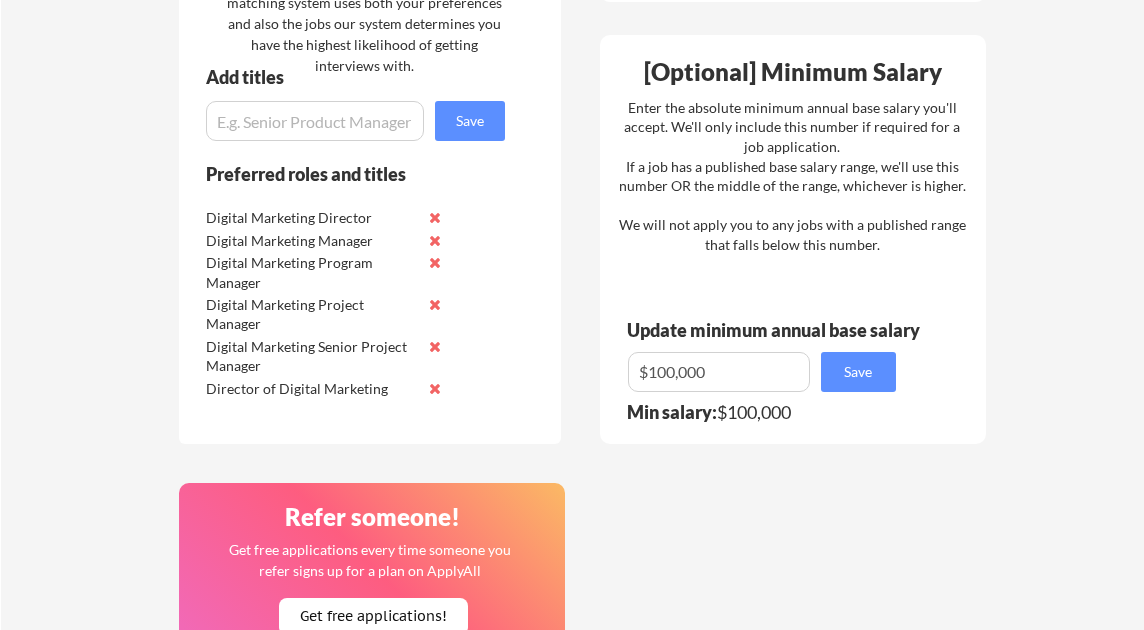 scroll, scrollTop: 1044, scrollLeft: 0, axis: vertical 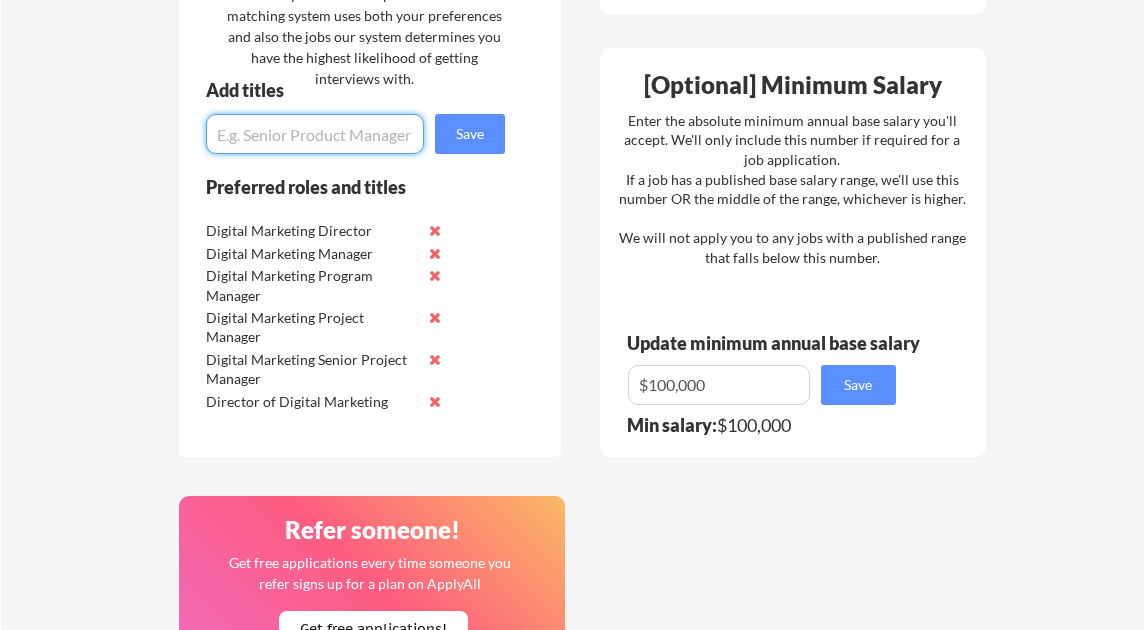 click at bounding box center [315, 134] 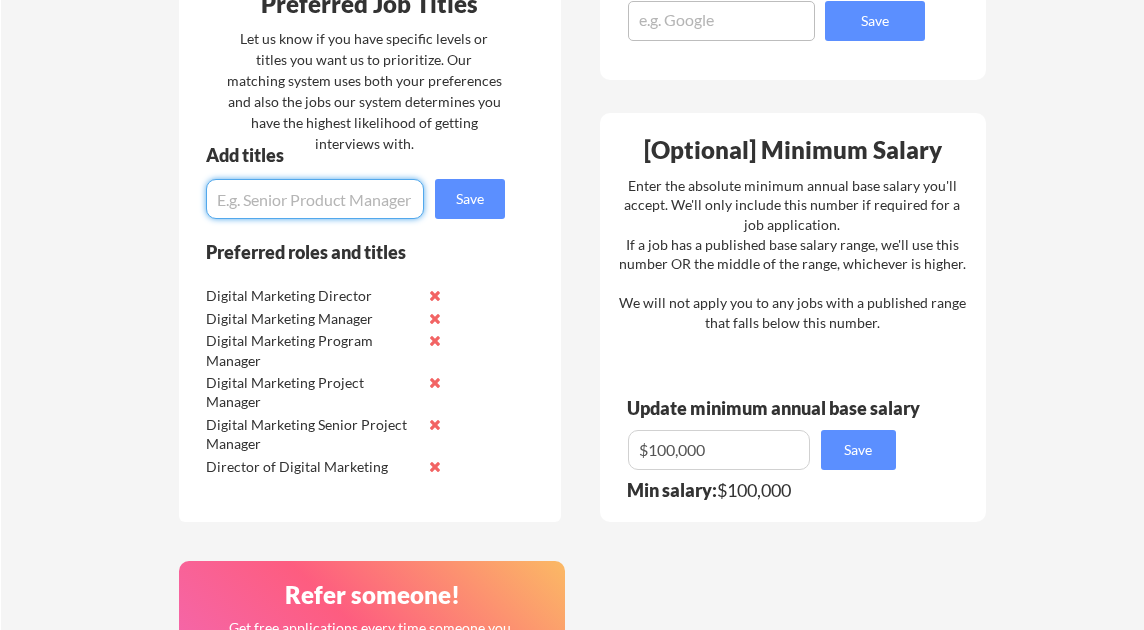 scroll, scrollTop: 978, scrollLeft: 0, axis: vertical 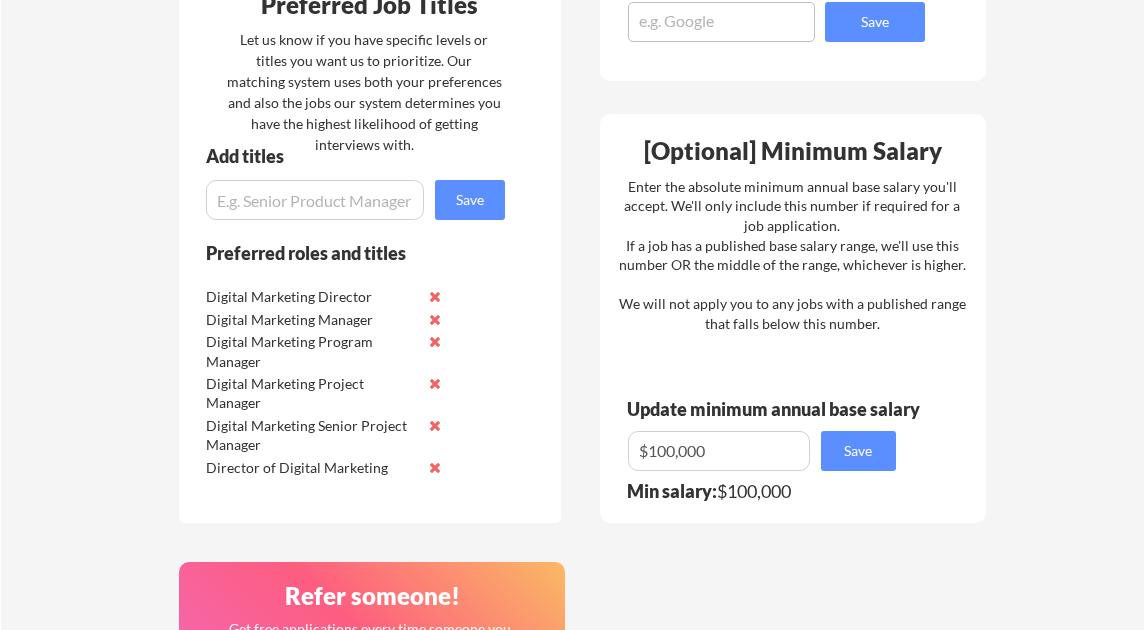 click on "Add titles" at bounding box center [347, 156] 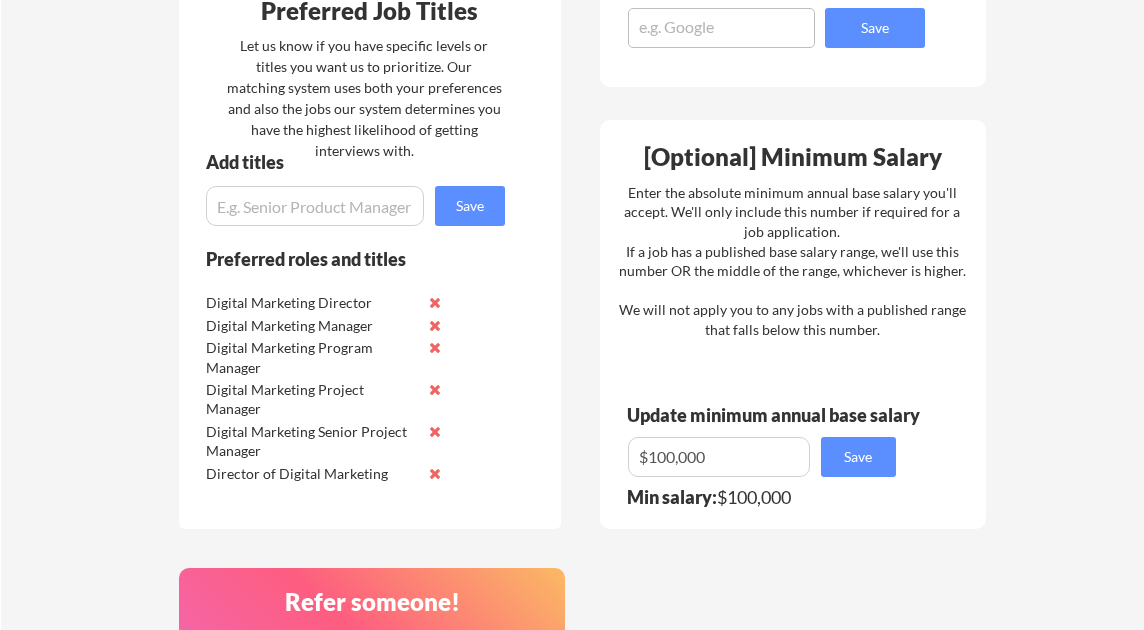 scroll, scrollTop: 973, scrollLeft: 0, axis: vertical 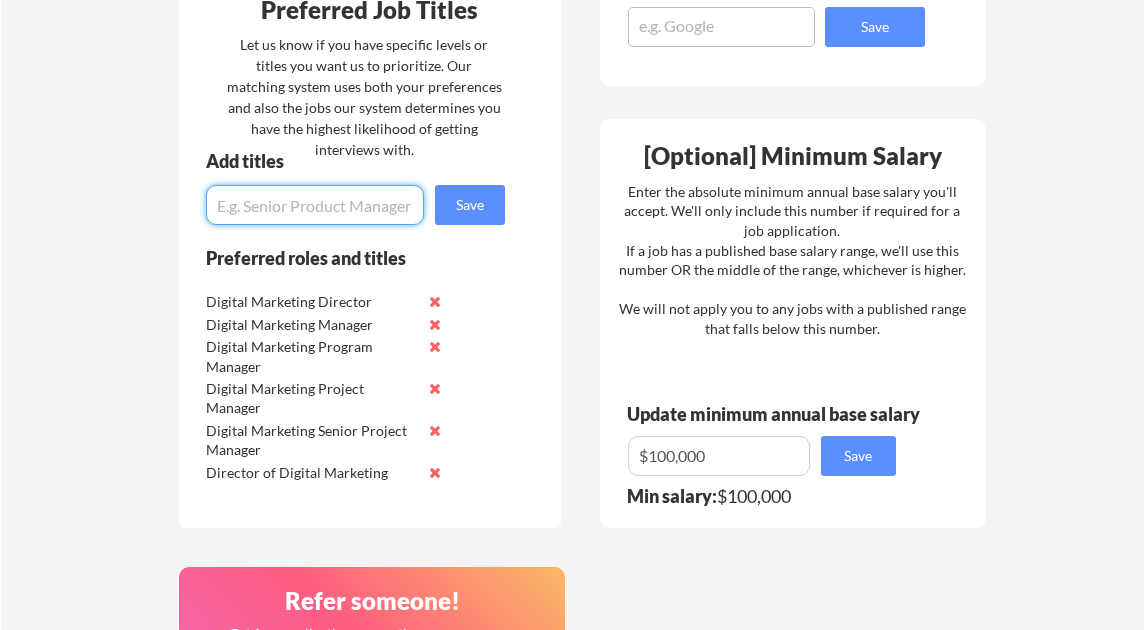 click at bounding box center (315, 205) 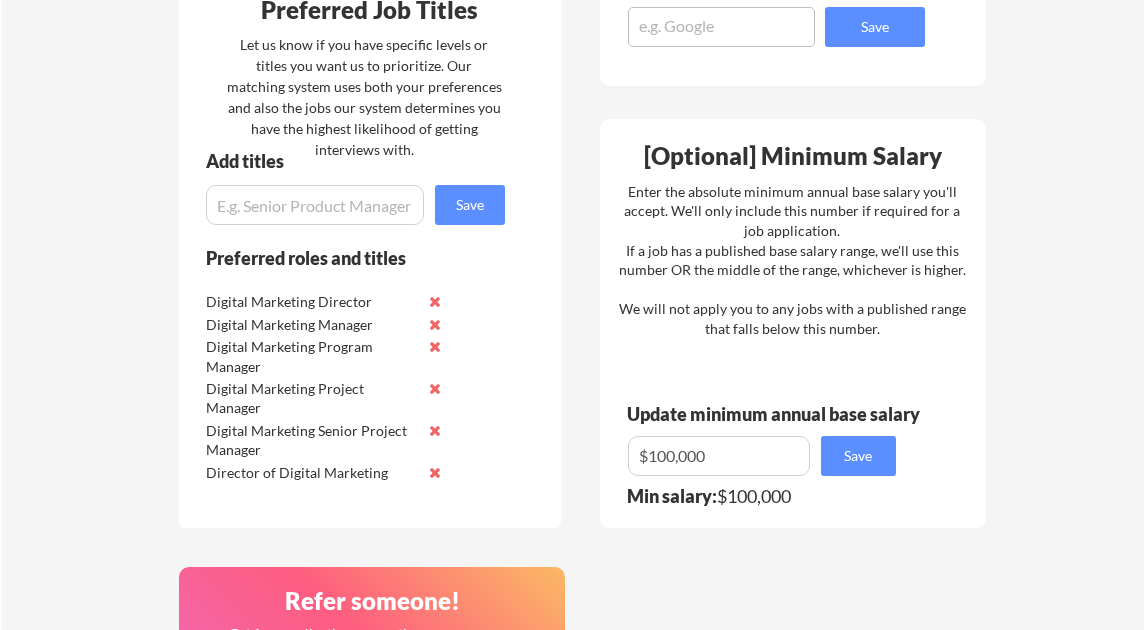 click on "Let us know if you have specific levels or titles you want us to prioritize. Our matching system uses both your preferences and also the jobs our system determines you have the highest likelihood of getting interviews with." at bounding box center (364, 97) 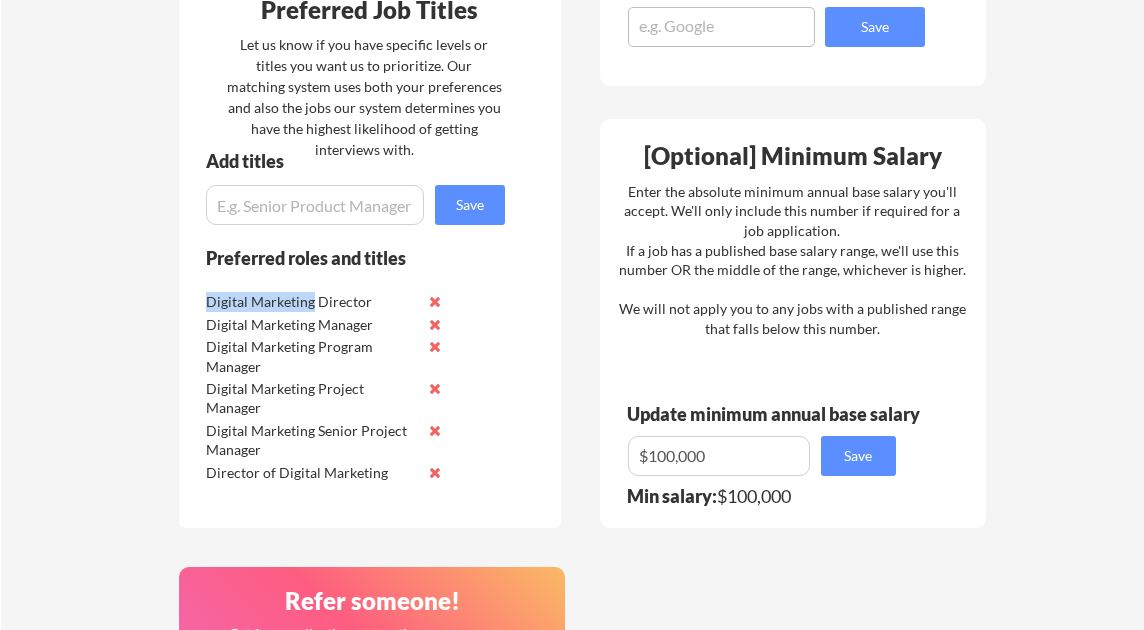 drag, startPoint x: 205, startPoint y: 301, endPoint x: 311, endPoint y: 302, distance: 106.004715 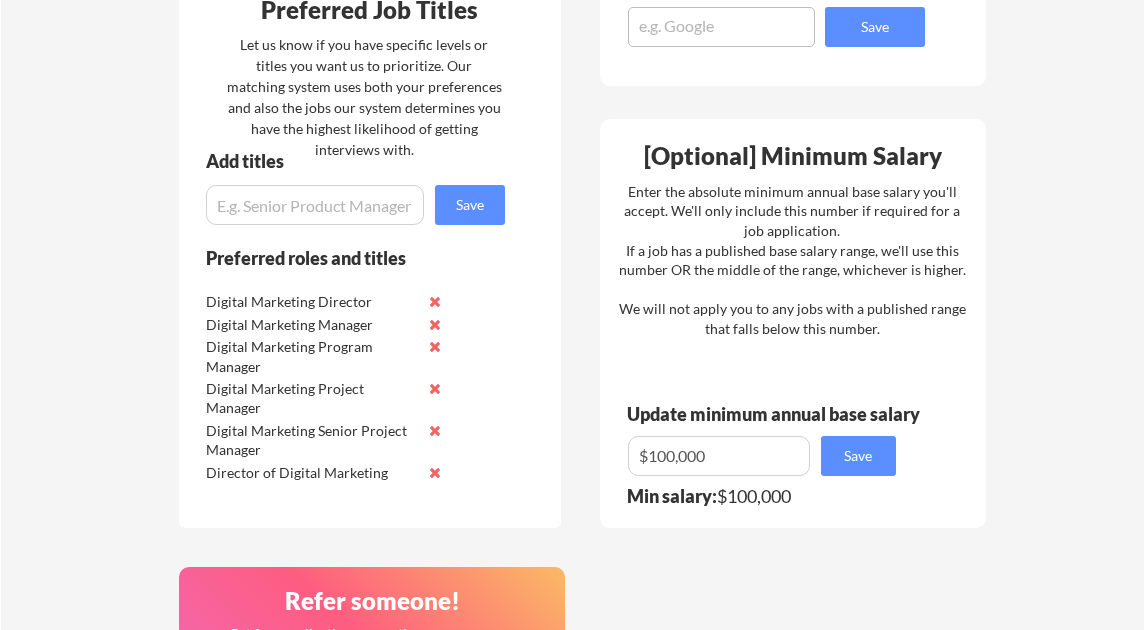 click on "Add titles" at bounding box center [347, 161] 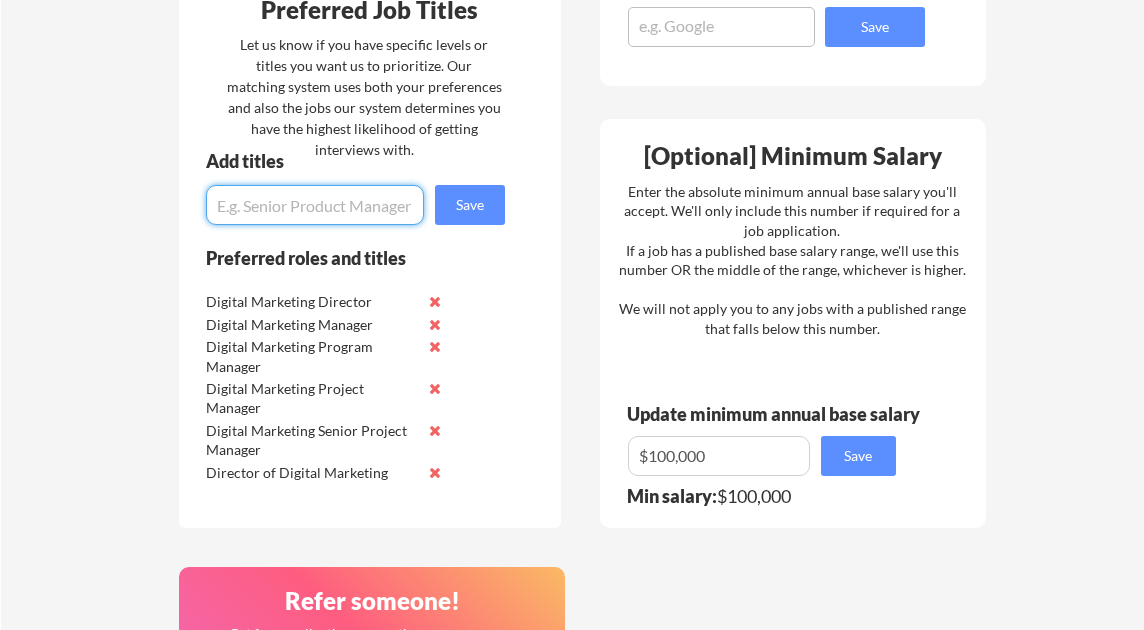 click at bounding box center (315, 205) 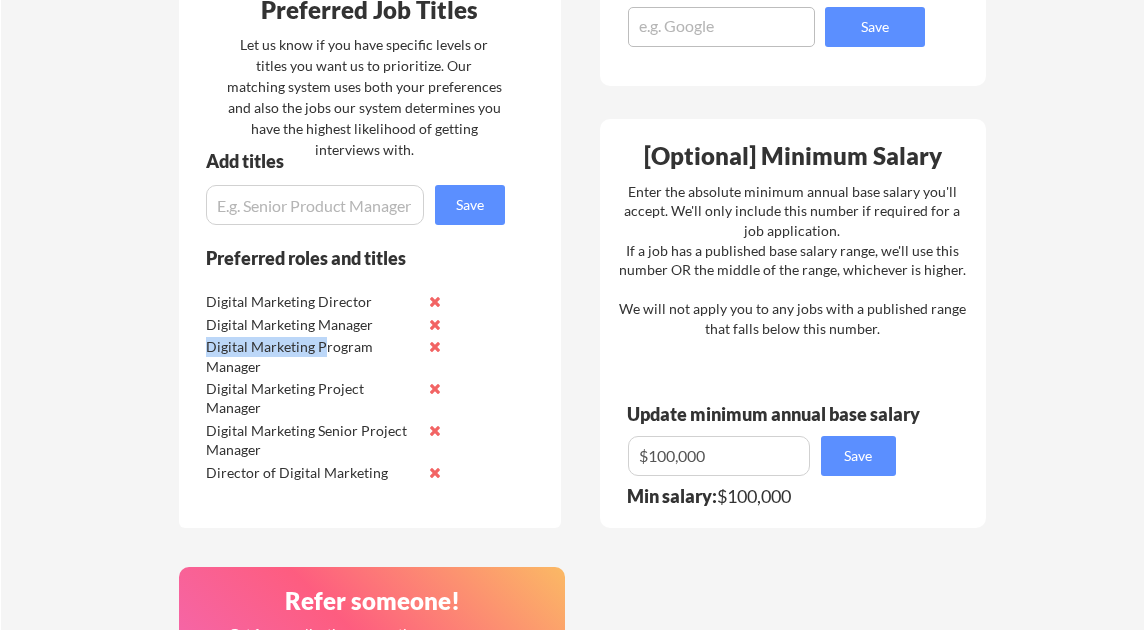 drag, startPoint x: 209, startPoint y: 344, endPoint x: 320, endPoint y: 349, distance: 111.11256 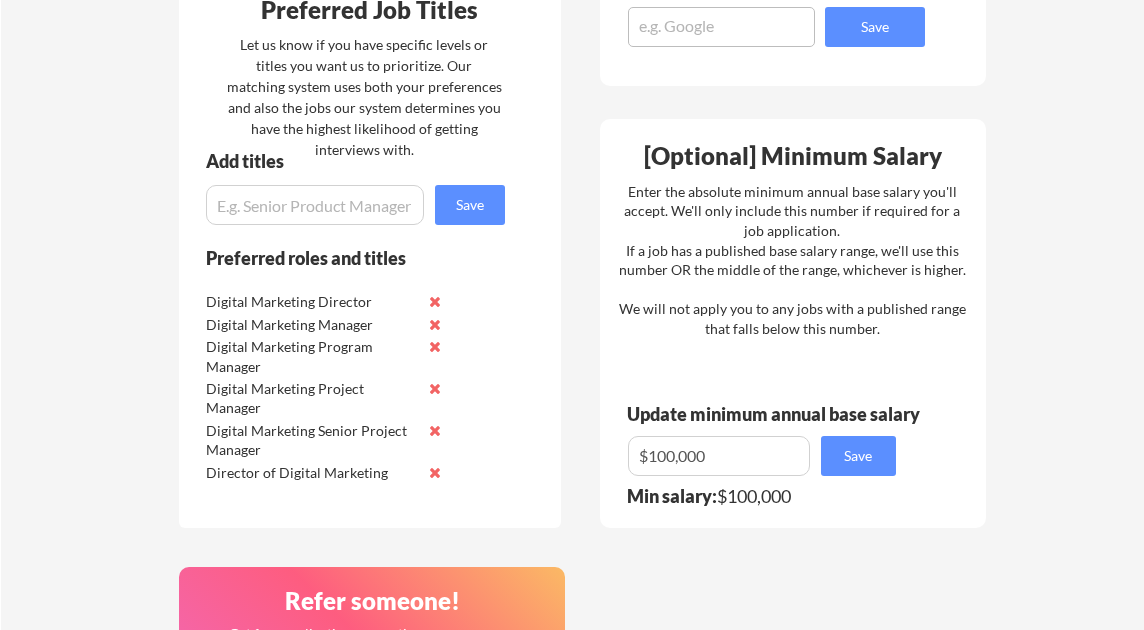 click on "Let us know if you have specific levels or titles you want us to prioritize. Our matching system uses both your preferences and also the jobs our system determines you have the highest likelihood of getting interviews with." at bounding box center [364, 97] 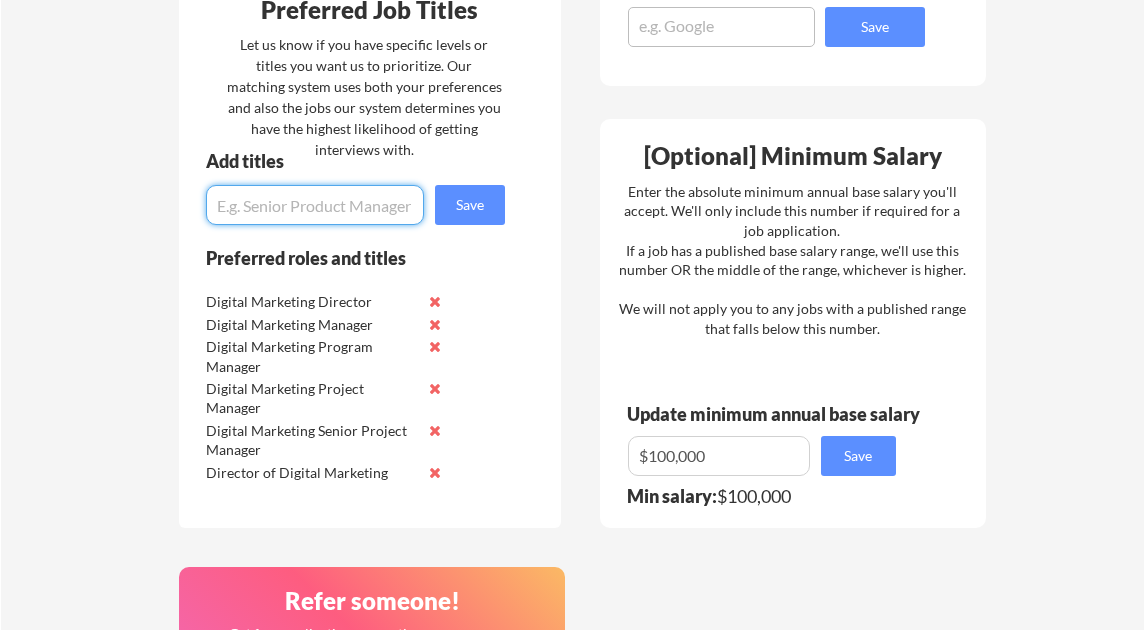 paste on "|   [URL][DOMAIN_NAME]" 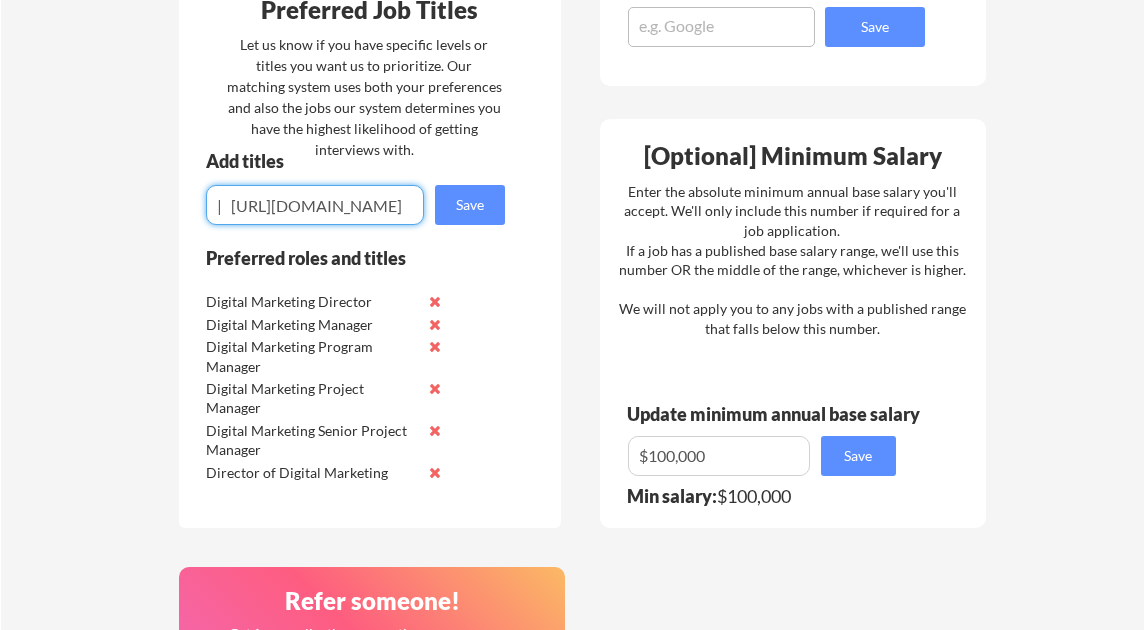 scroll, scrollTop: 0, scrollLeft: 82, axis: horizontal 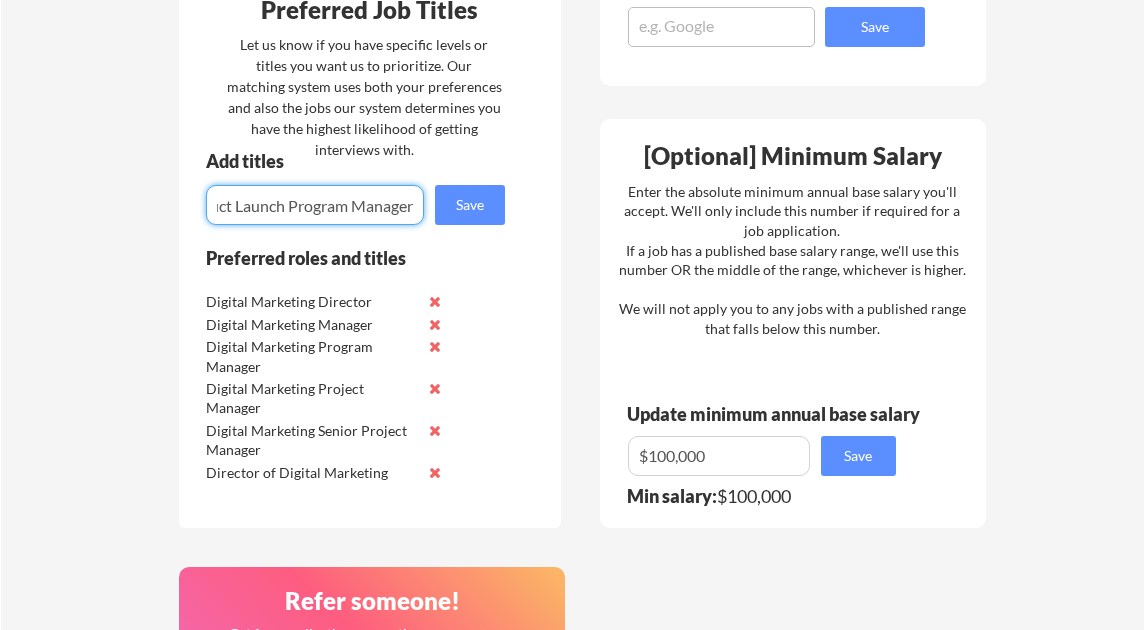 click at bounding box center [315, 205] 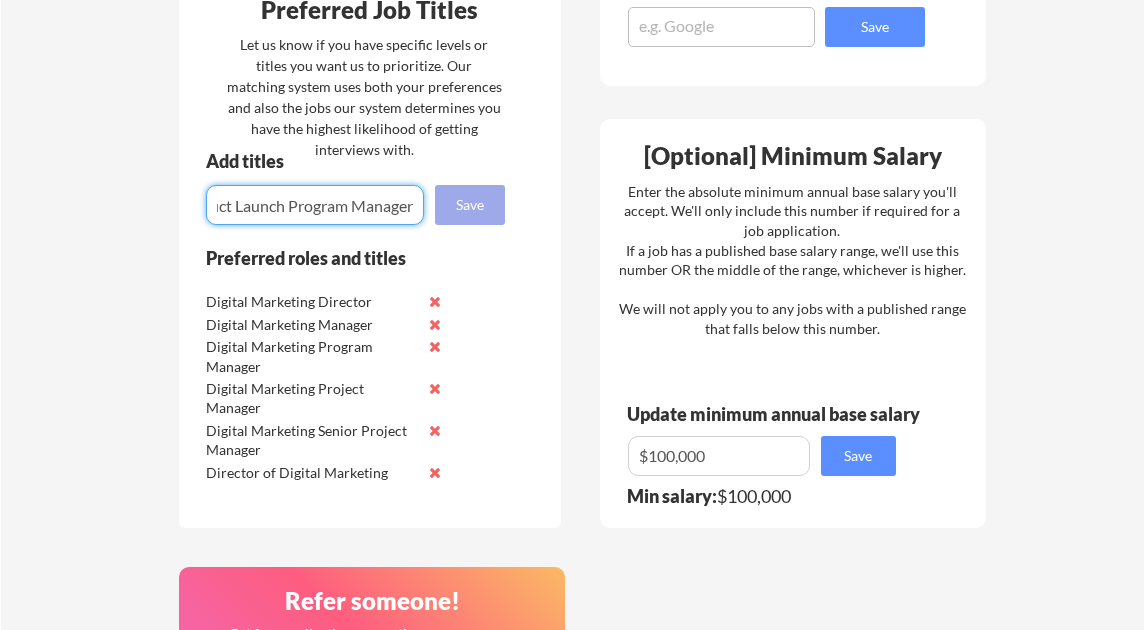 type on "Product Launch Program Manager" 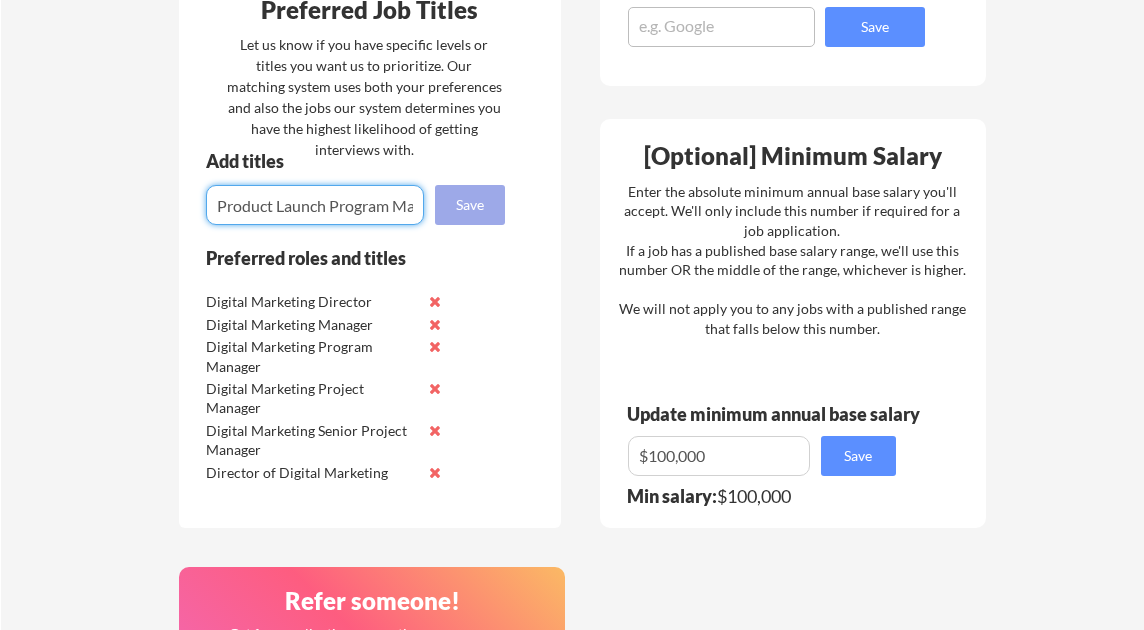 click on "Save" at bounding box center [470, 205] 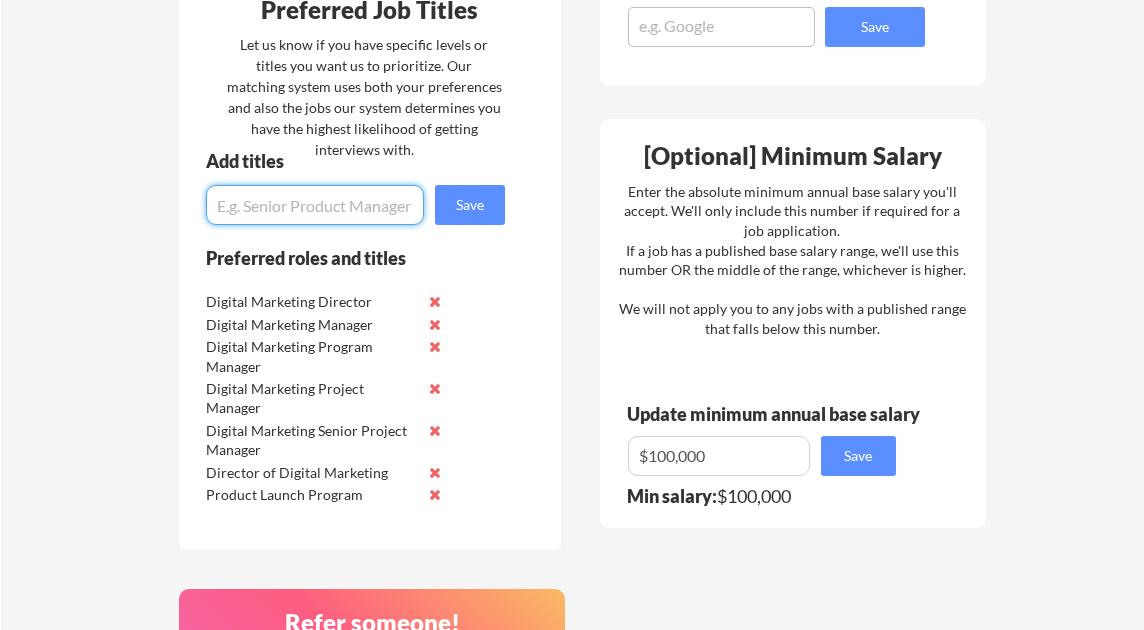 paste on "Product Launch Program Manager" 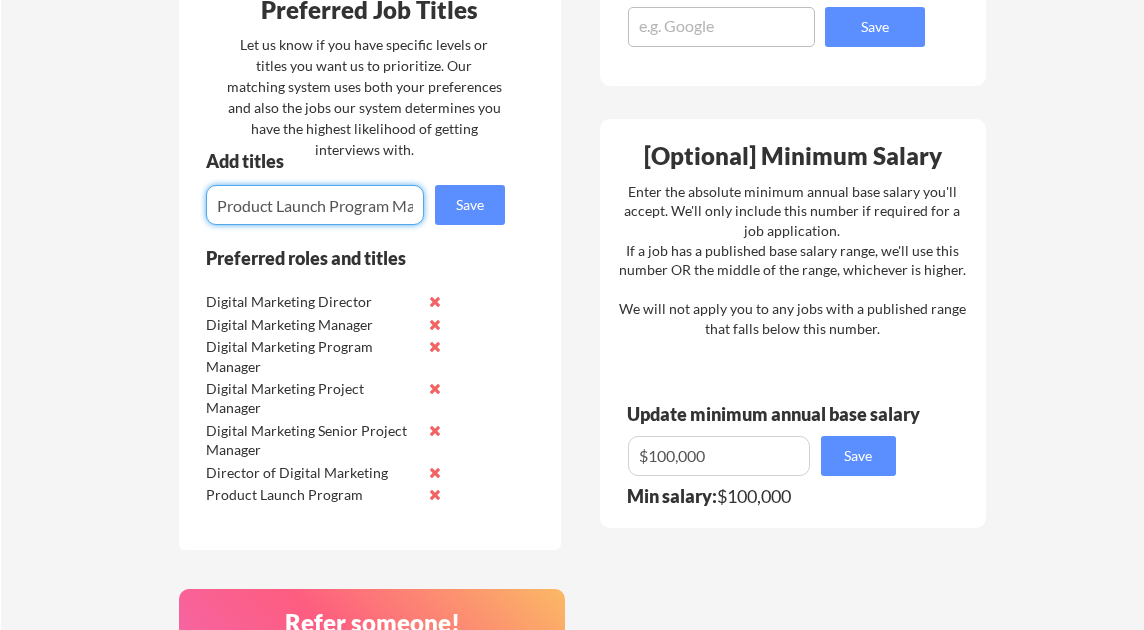 scroll, scrollTop: 0, scrollLeft: 43, axis: horizontal 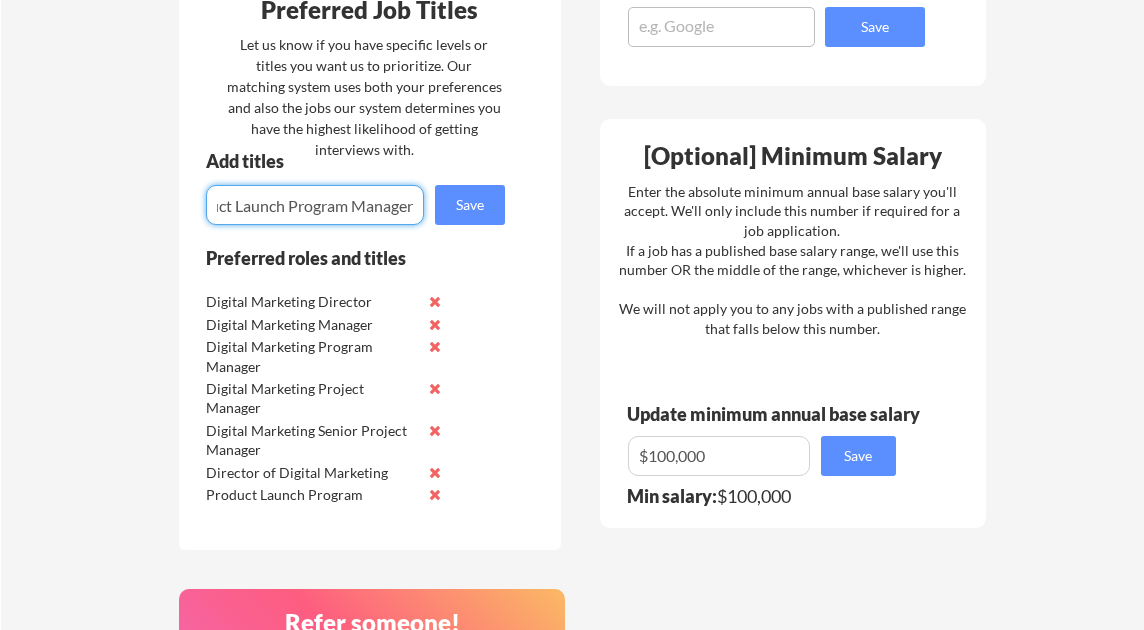 click at bounding box center (315, 205) 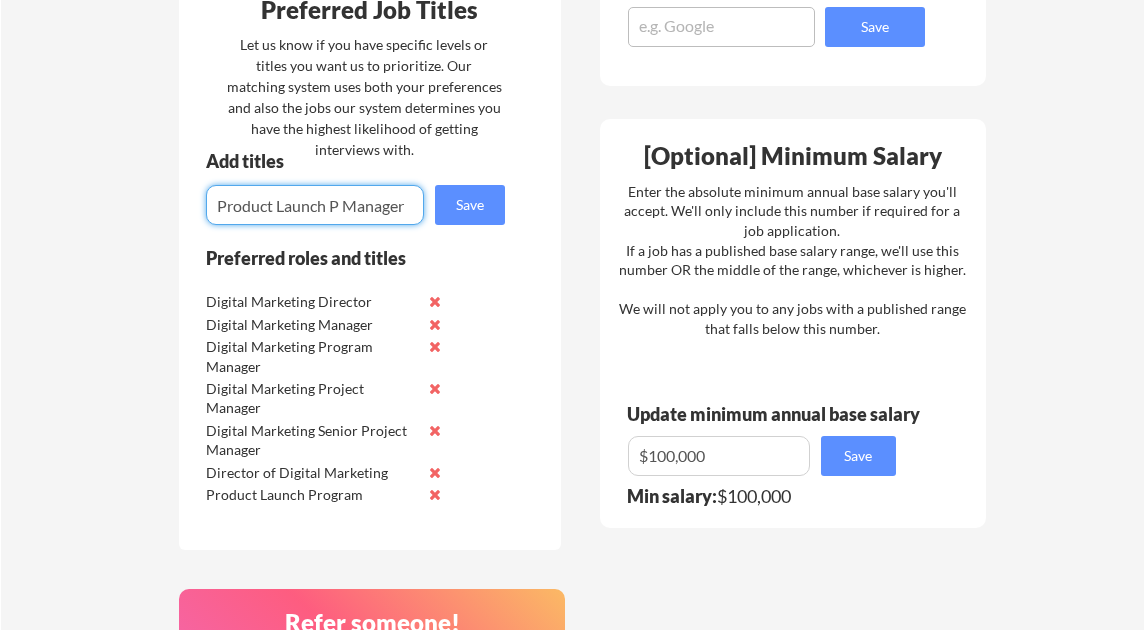 scroll, scrollTop: 0, scrollLeft: 0, axis: both 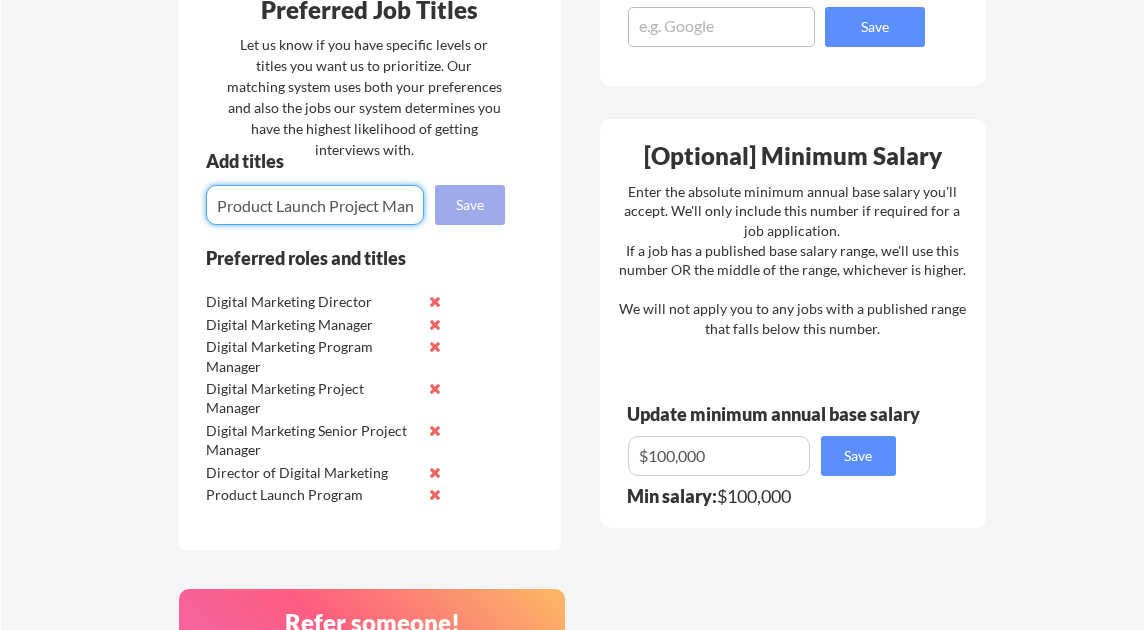 type on "Product Launch Project Manager" 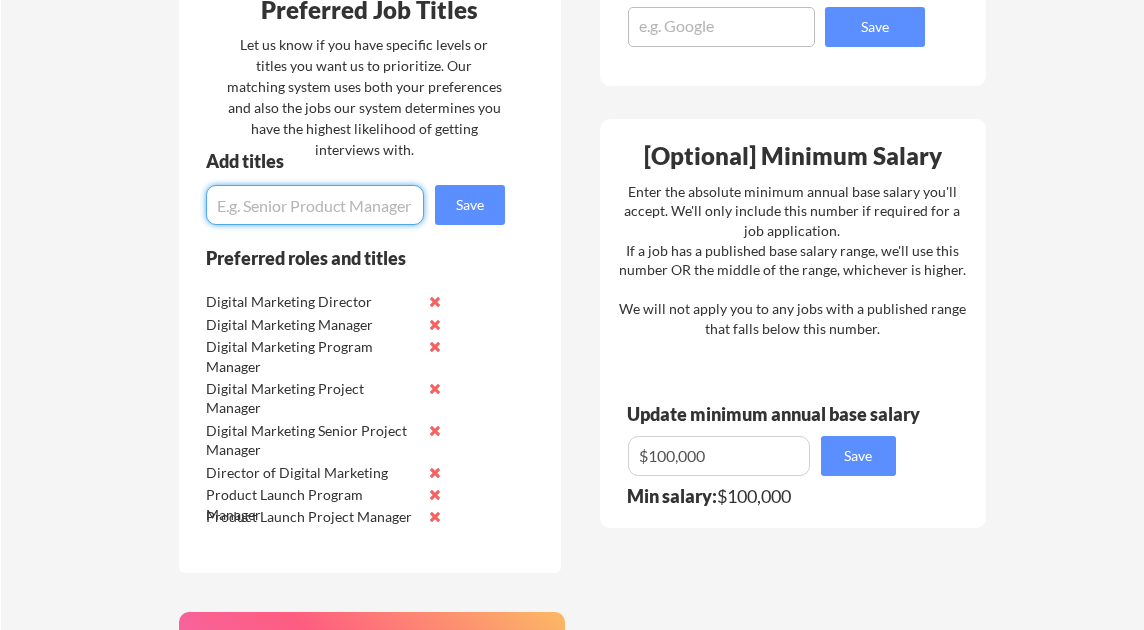 paste on "Product Launch Program Manager" 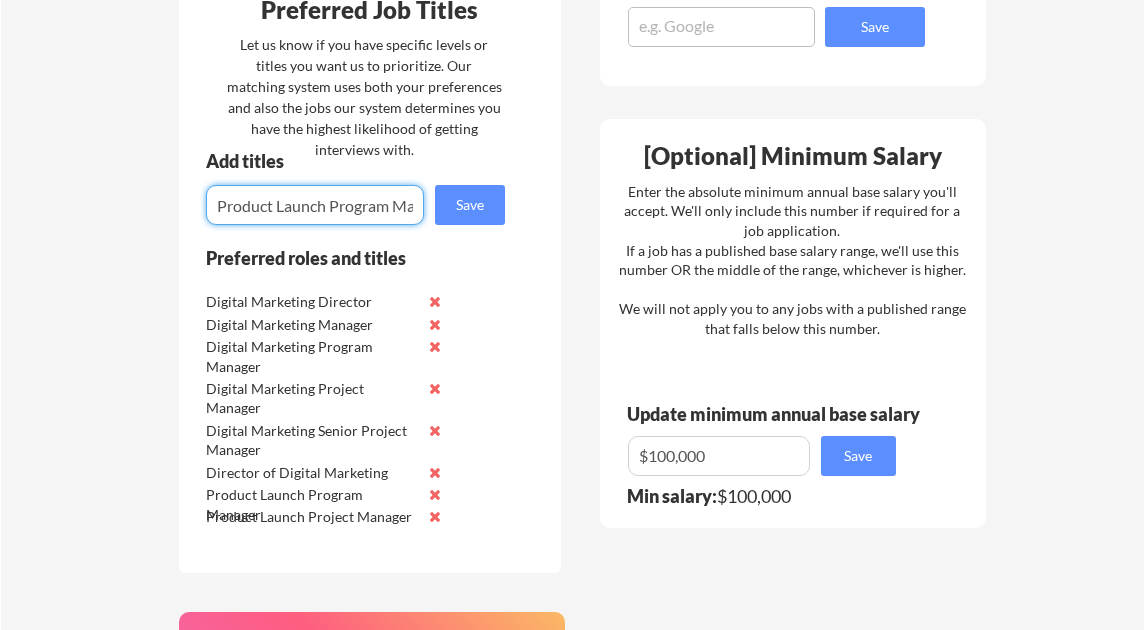 scroll, scrollTop: 0, scrollLeft: 43, axis: horizontal 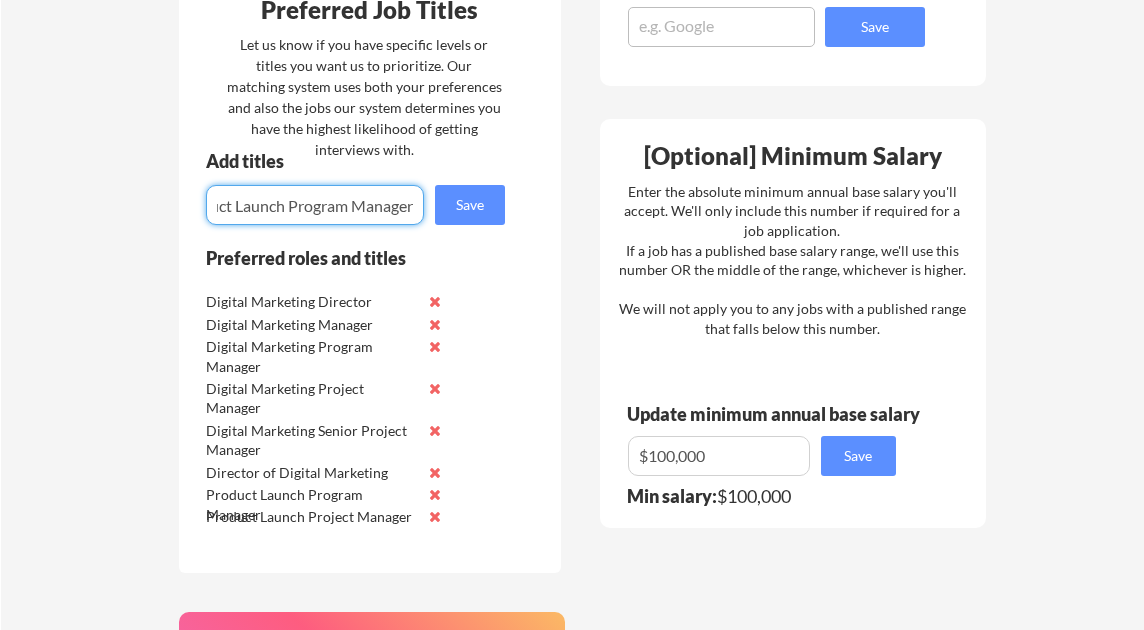 click on "Let us know if you have specific levels or titles you want us to prioritize. Our matching system uses both your preferences and also the jobs our system determines you have the highest likelihood of getting interviews with." at bounding box center (364, 97) 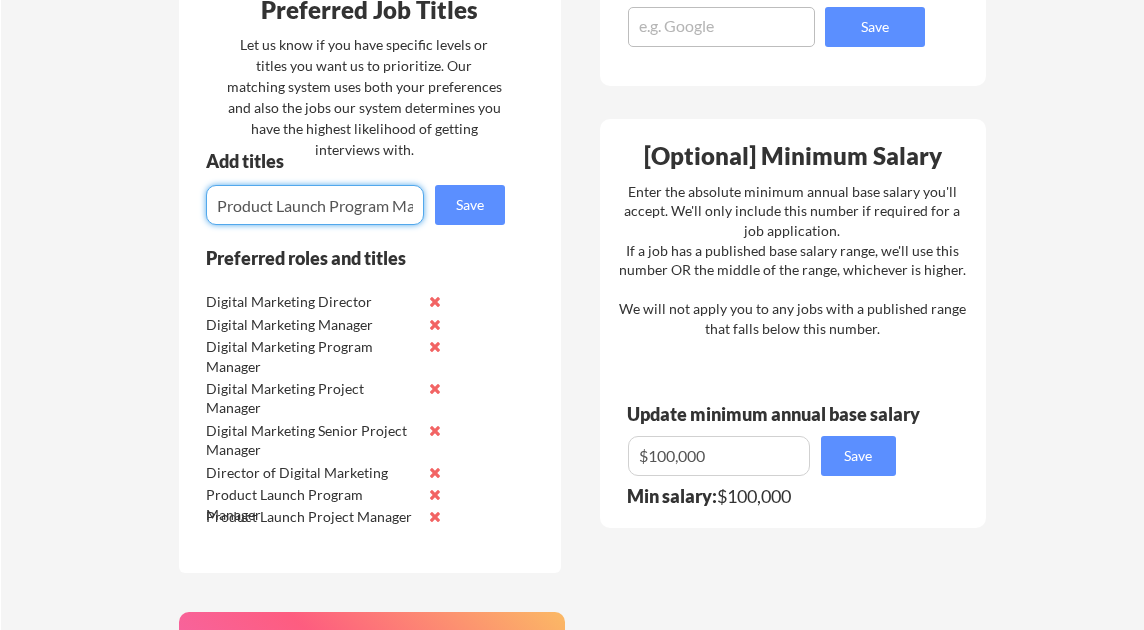 scroll, scrollTop: 0, scrollLeft: 43, axis: horizontal 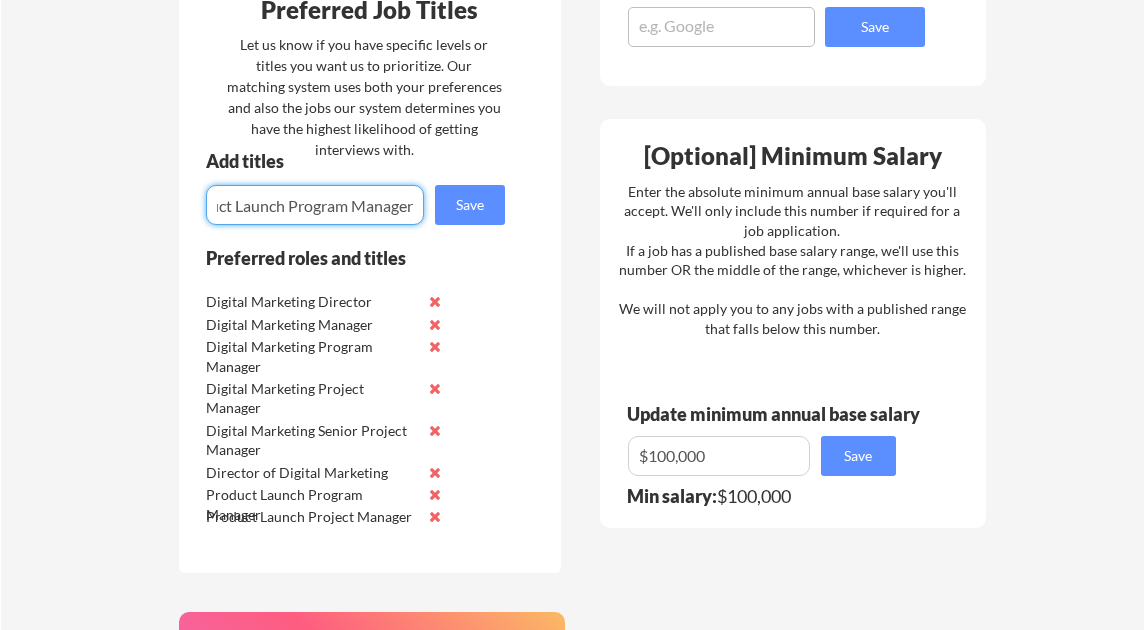 drag, startPoint x: 330, startPoint y: 205, endPoint x: 513, endPoint y: 215, distance: 183.27303 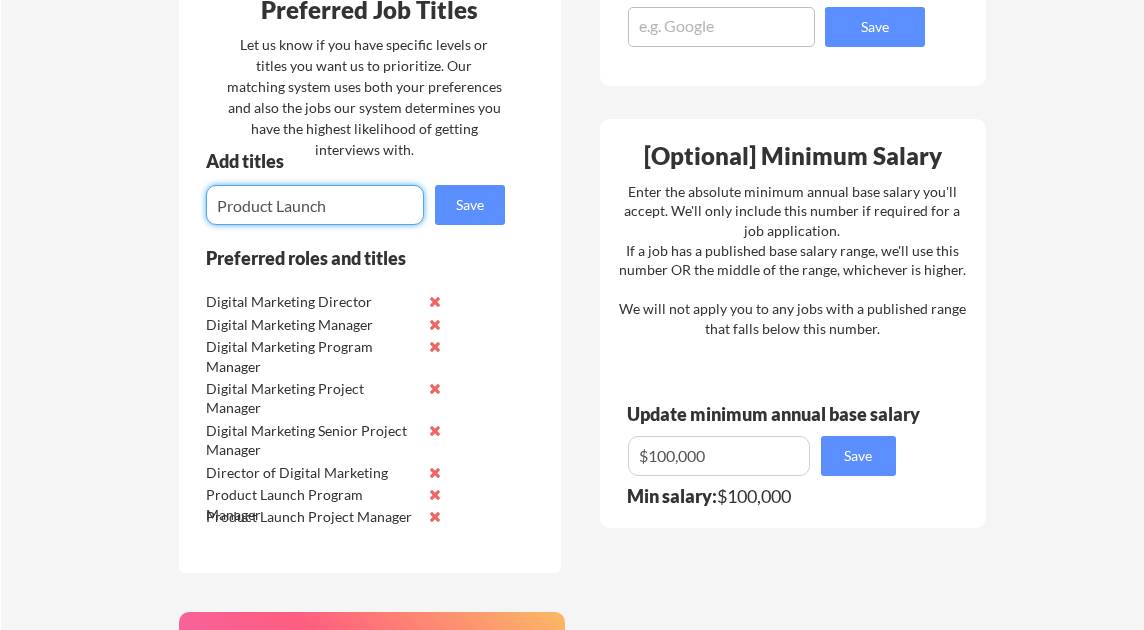 scroll, scrollTop: 0, scrollLeft: 0, axis: both 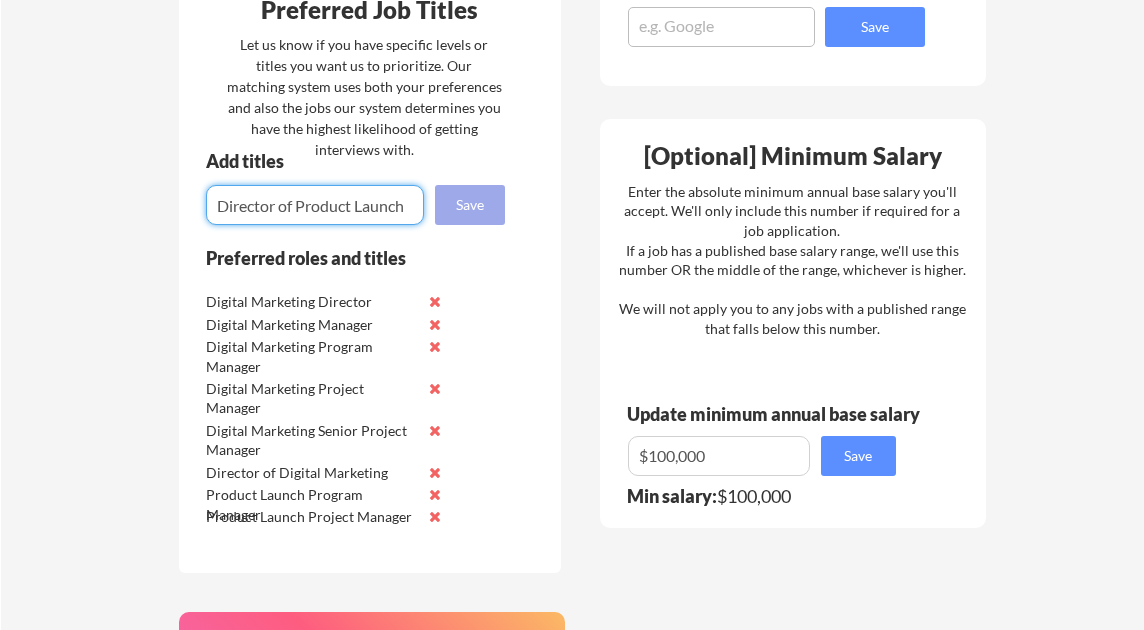 type on "Director of Product Launch" 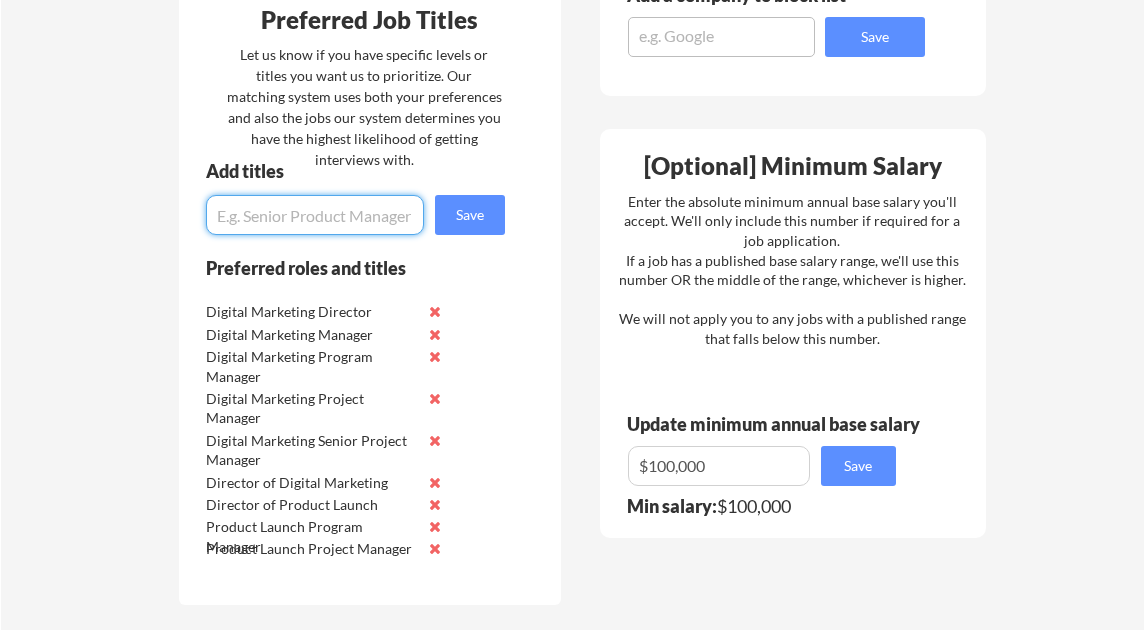 scroll, scrollTop: 962, scrollLeft: 0, axis: vertical 